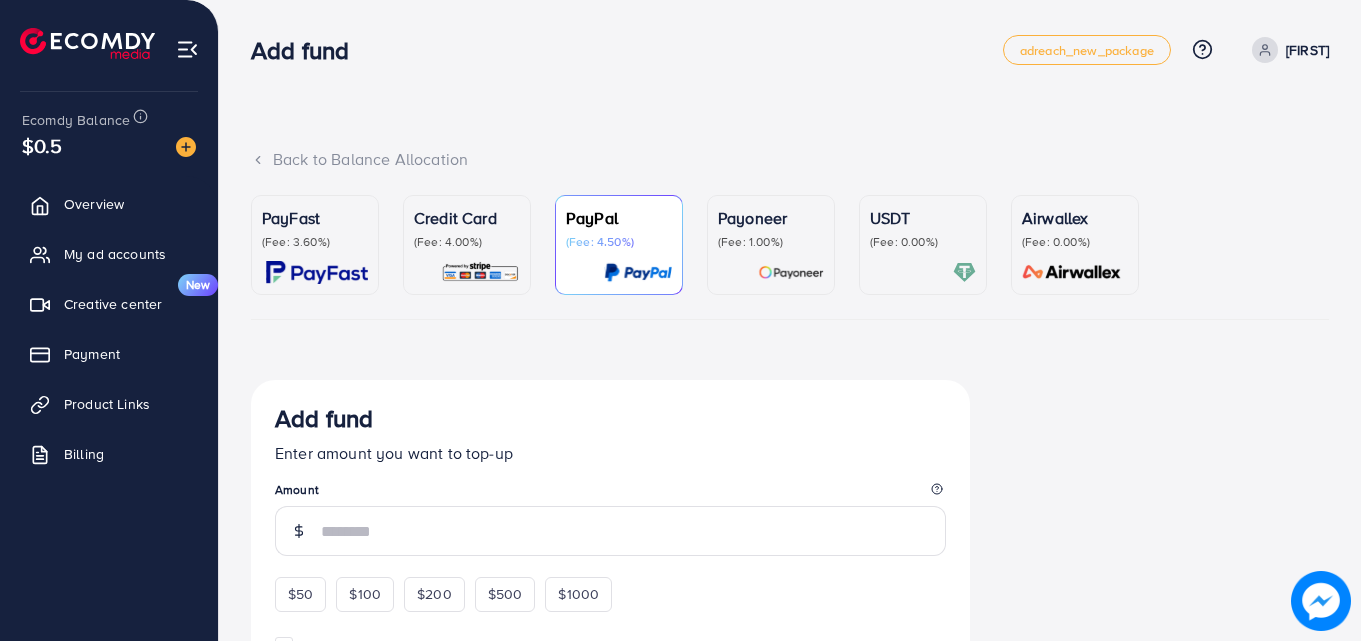 scroll, scrollTop: 0, scrollLeft: 0, axis: both 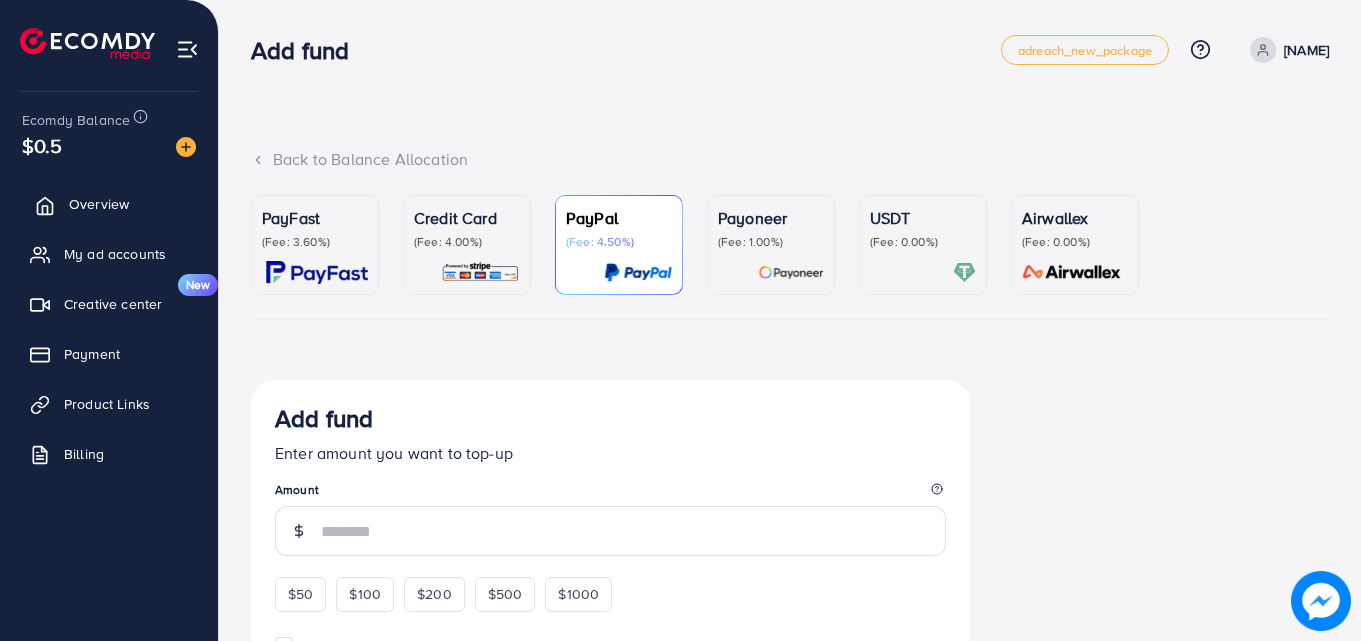 click on "Overview" at bounding box center (99, 204) 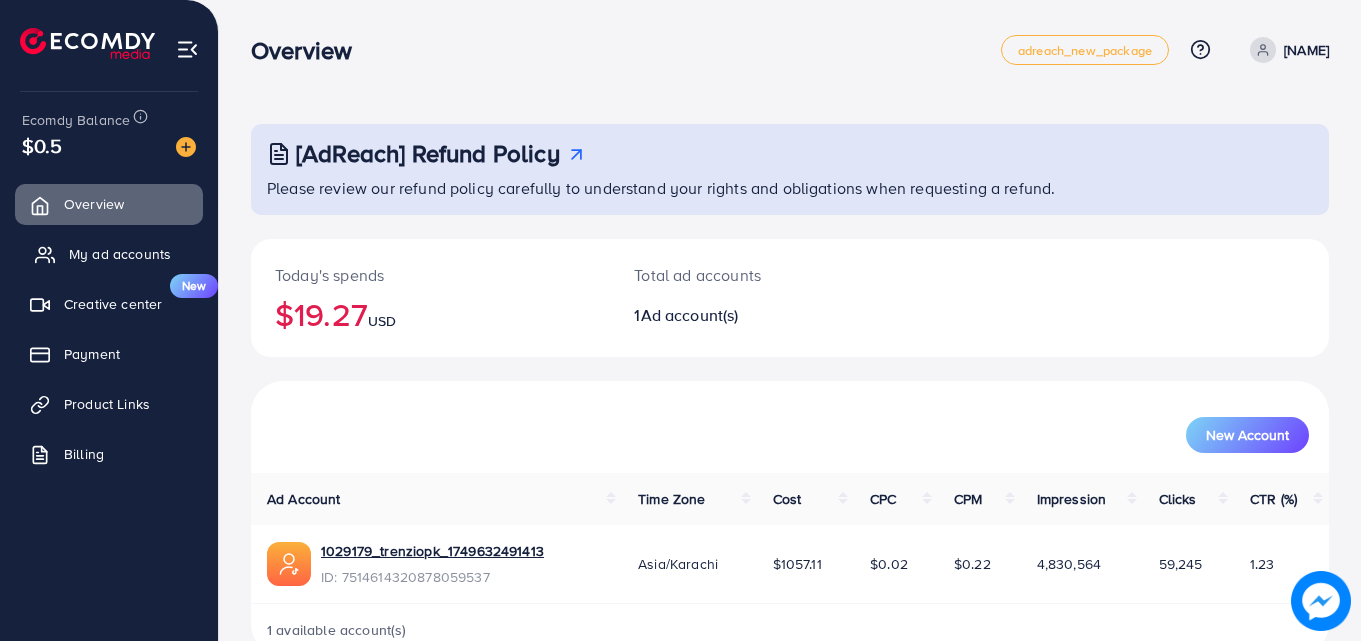 click on "My ad accounts" at bounding box center [120, 254] 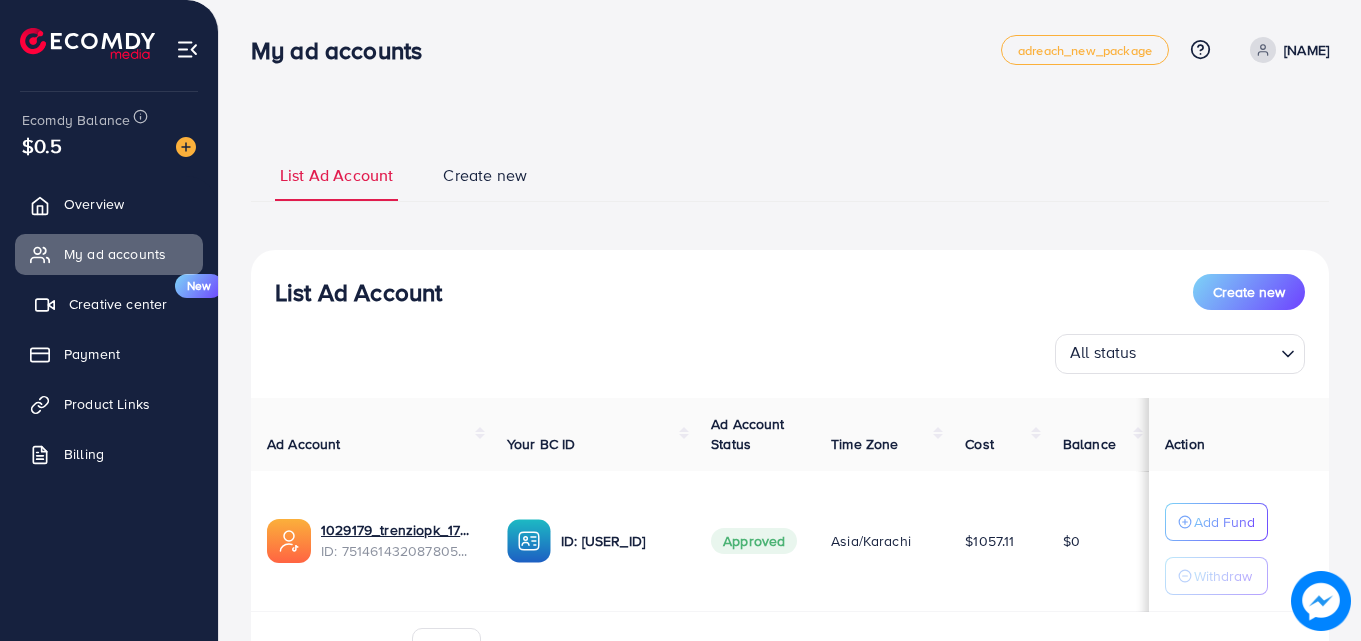 click on "Creative center" at bounding box center [118, 304] 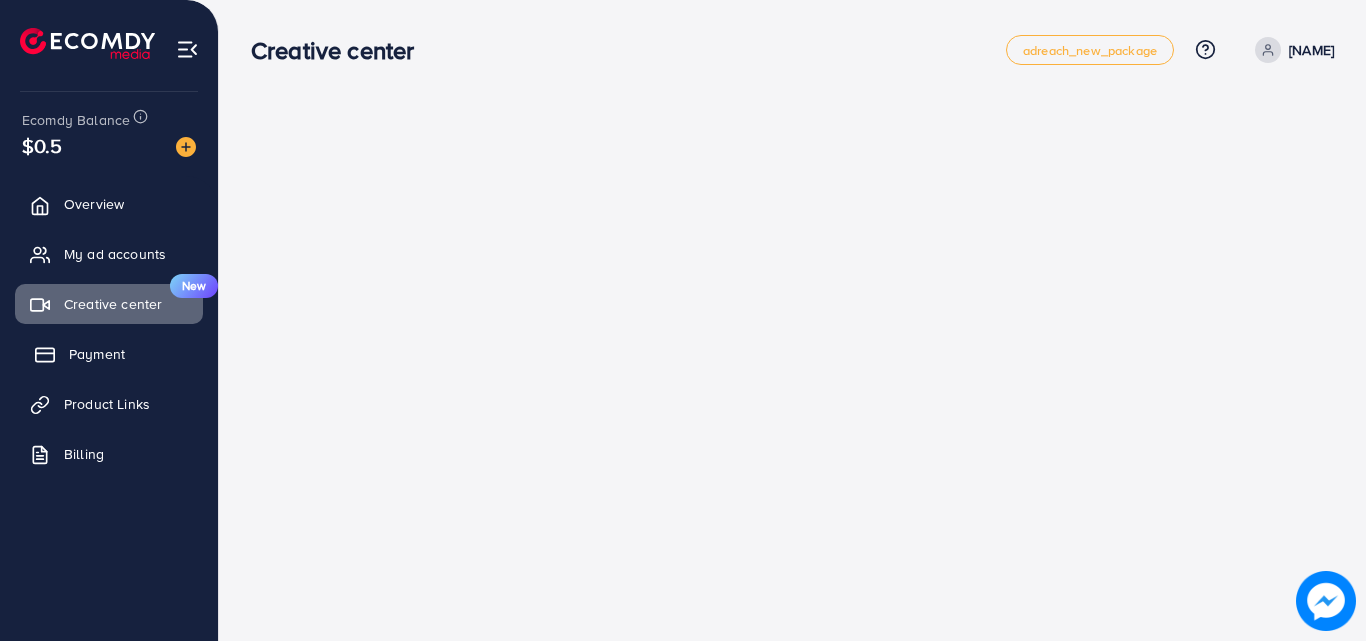 click on "Payment" at bounding box center [109, 354] 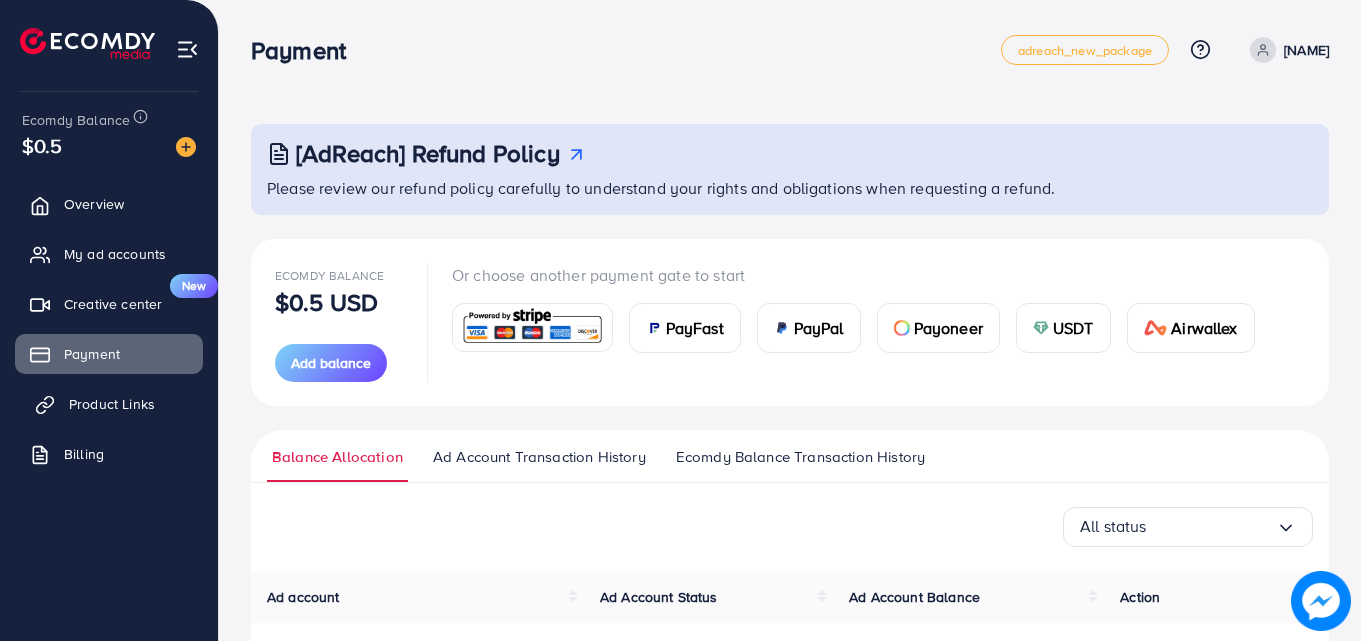 click on "Product Links" at bounding box center [112, 404] 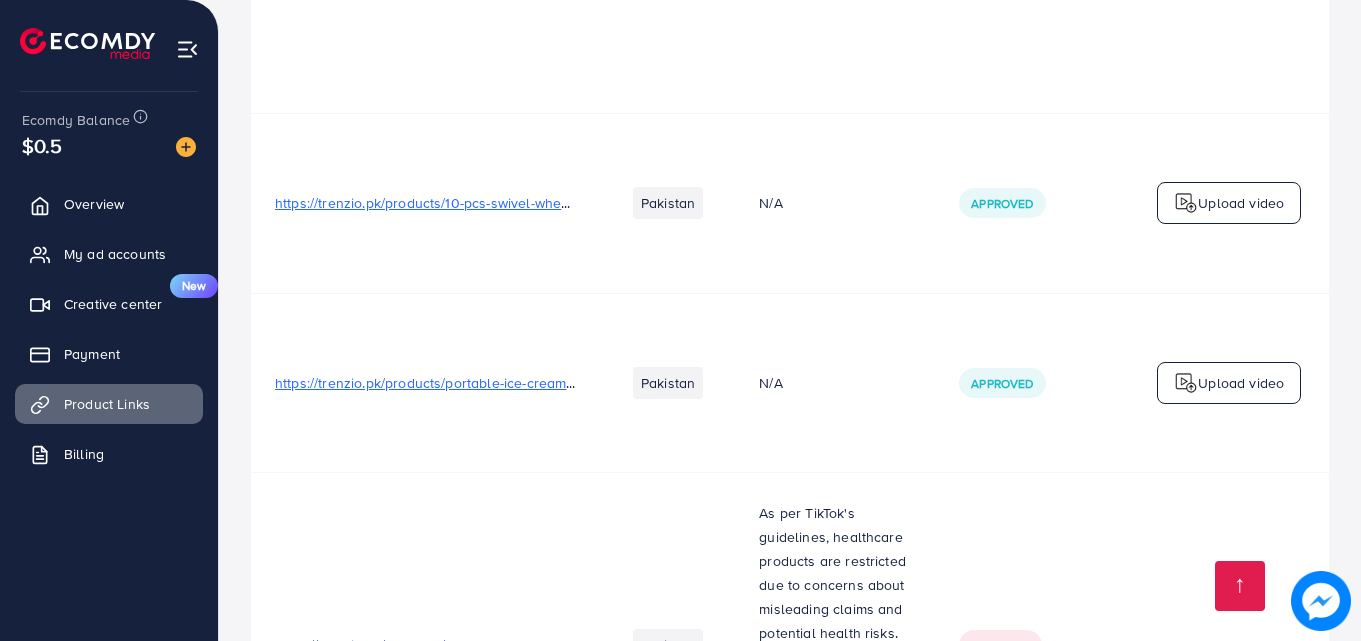 scroll, scrollTop: 3861, scrollLeft: 0, axis: vertical 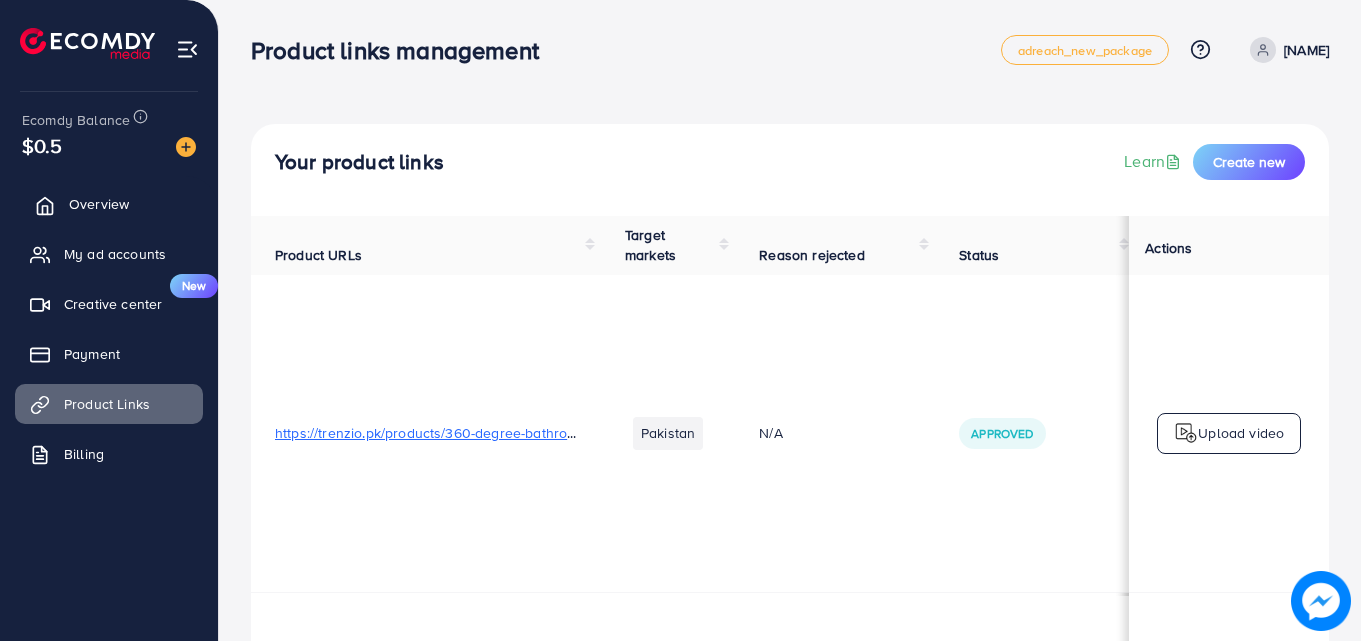 click on "Overview" at bounding box center (99, 204) 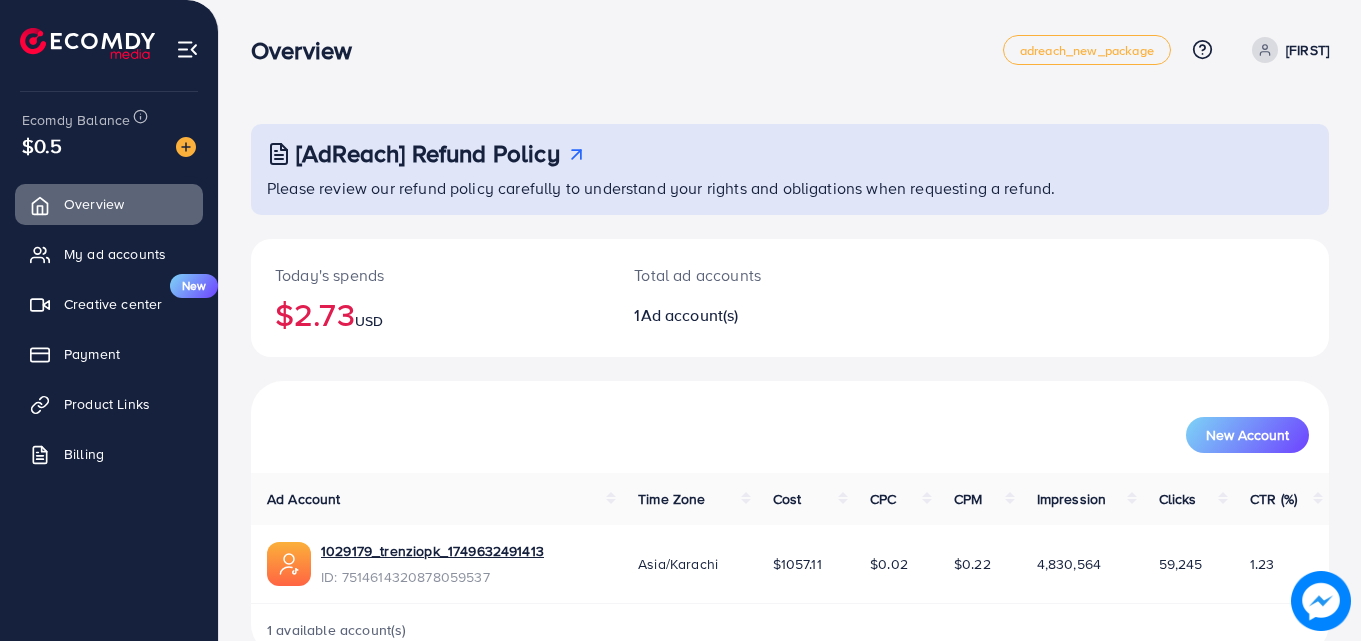 scroll, scrollTop: 0, scrollLeft: 0, axis: both 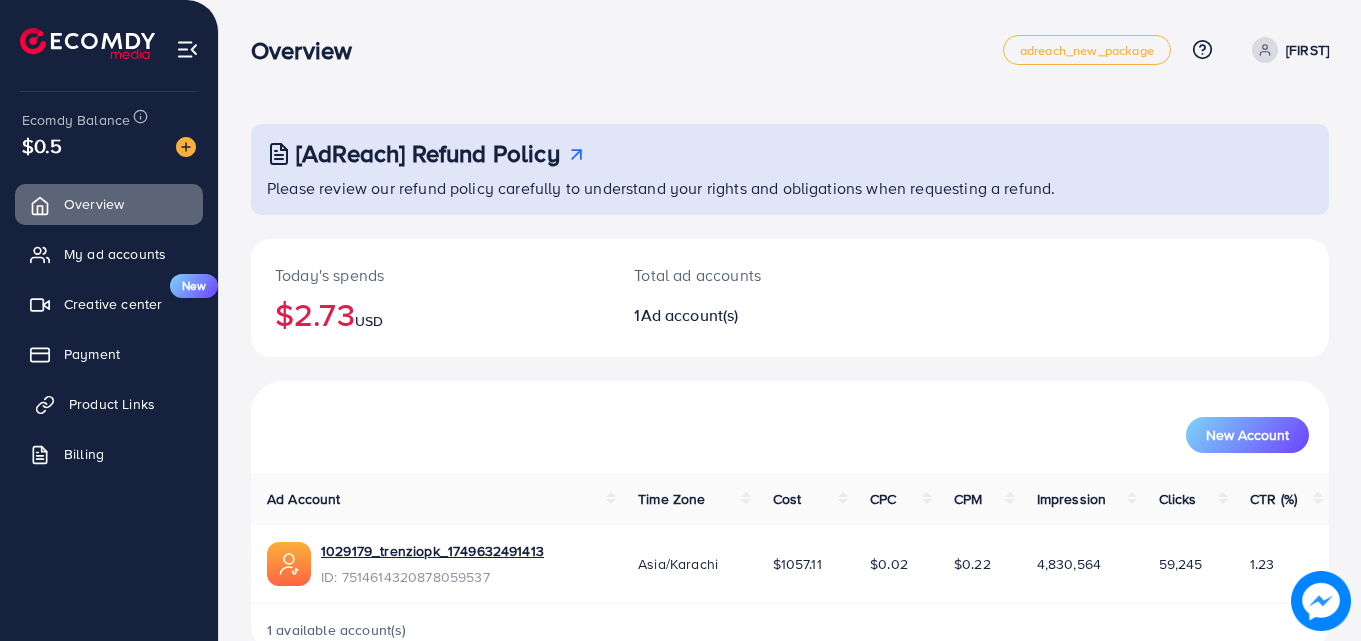 click on "Product Links" at bounding box center [112, 404] 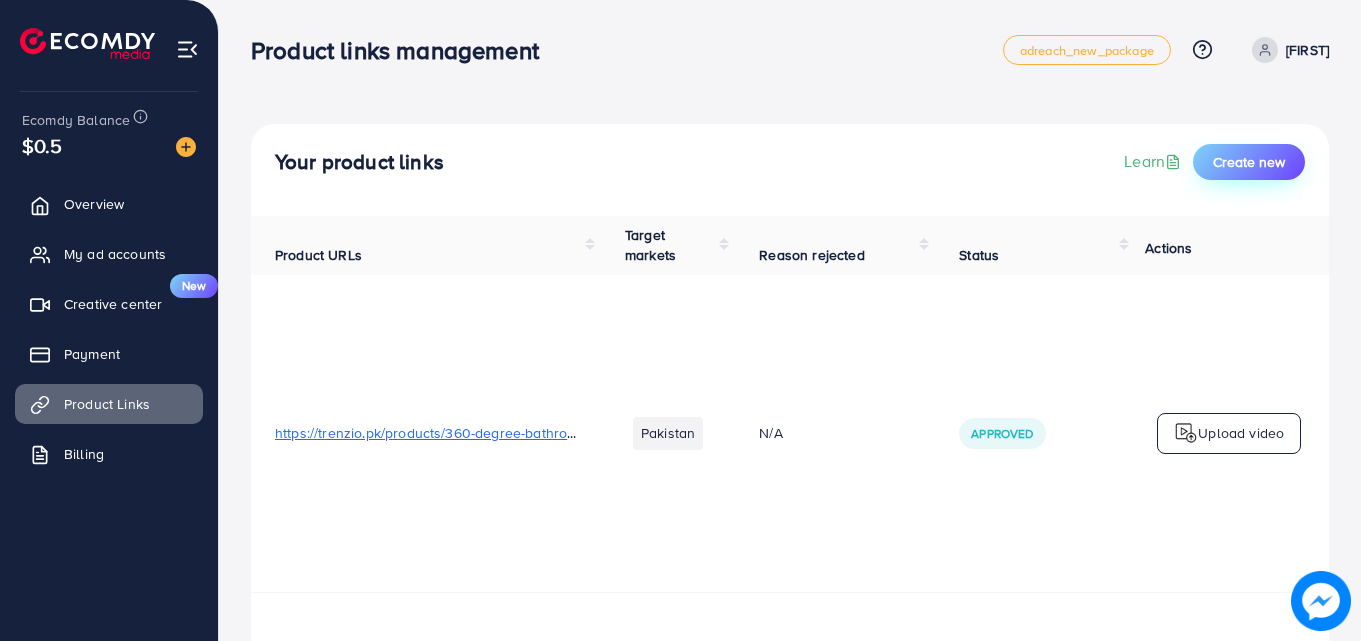 click on "Create new" at bounding box center [1249, 162] 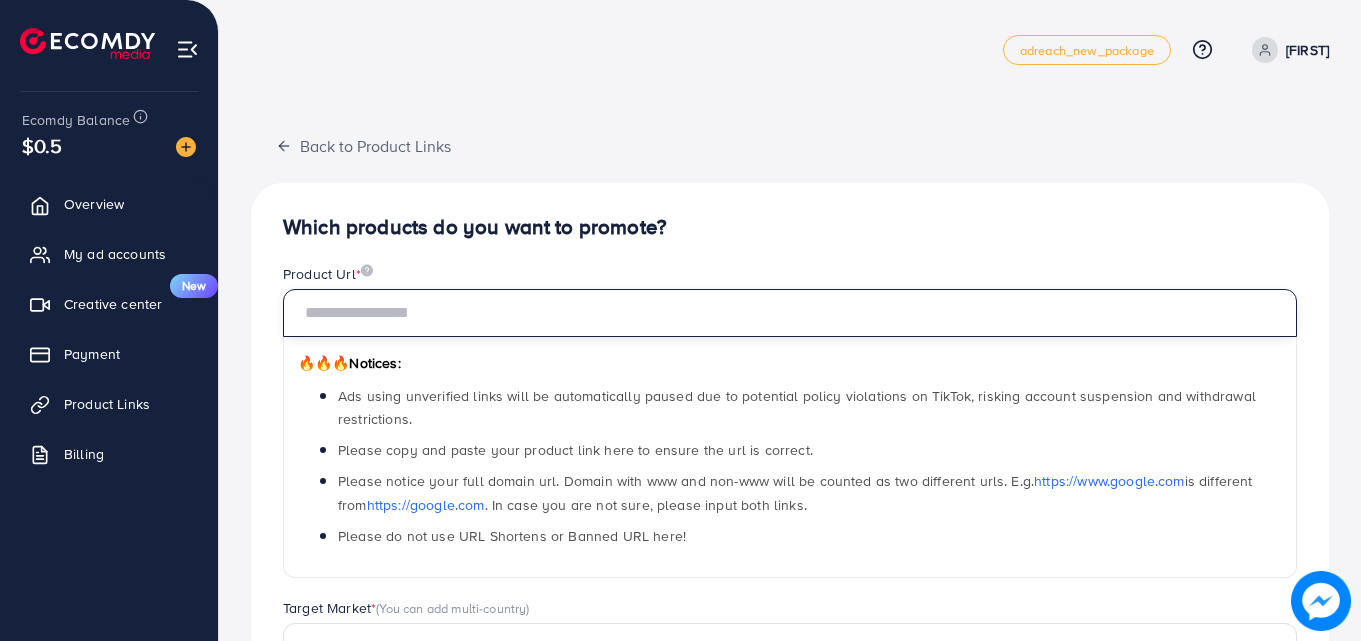 click at bounding box center (790, 313) 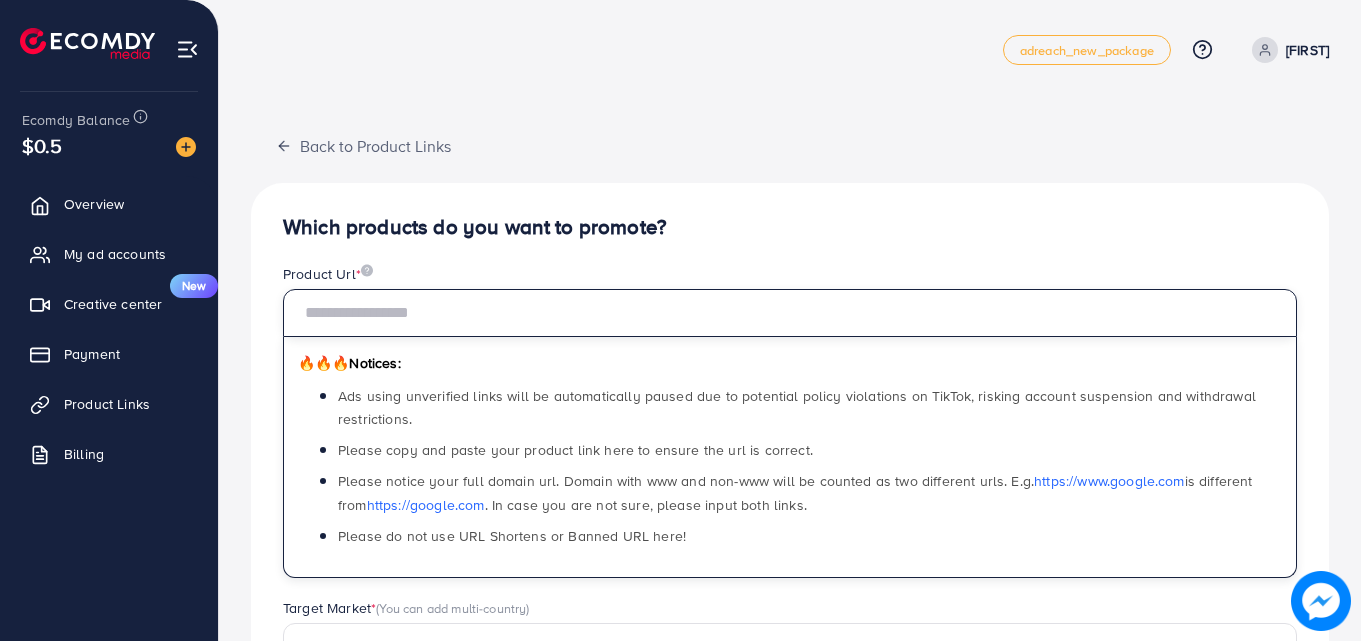 paste on "**********" 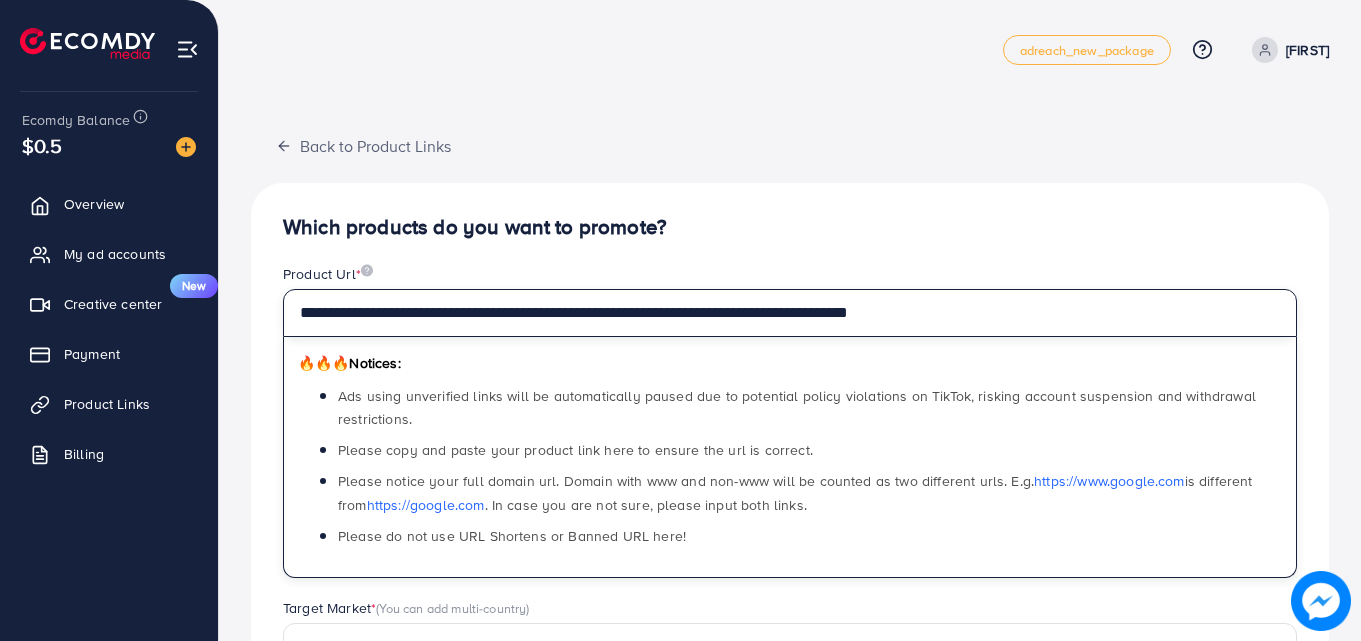 type on "**********" 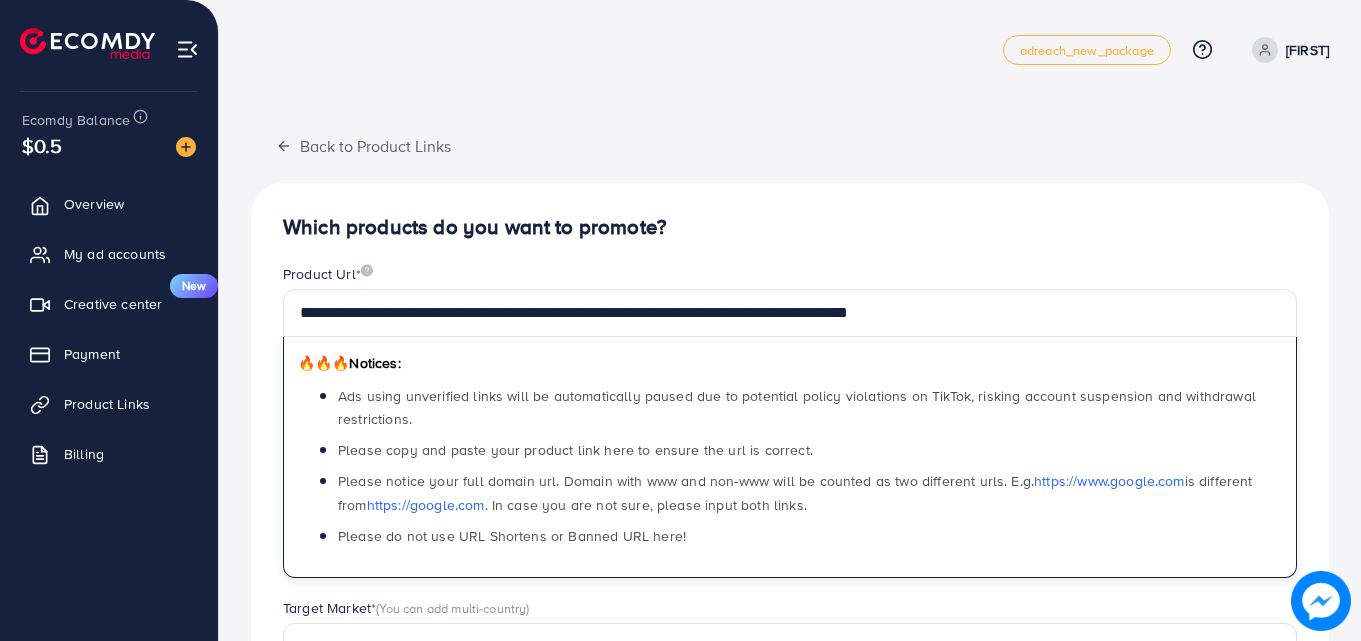 click on "Which products do you want to promote?" at bounding box center [790, 227] 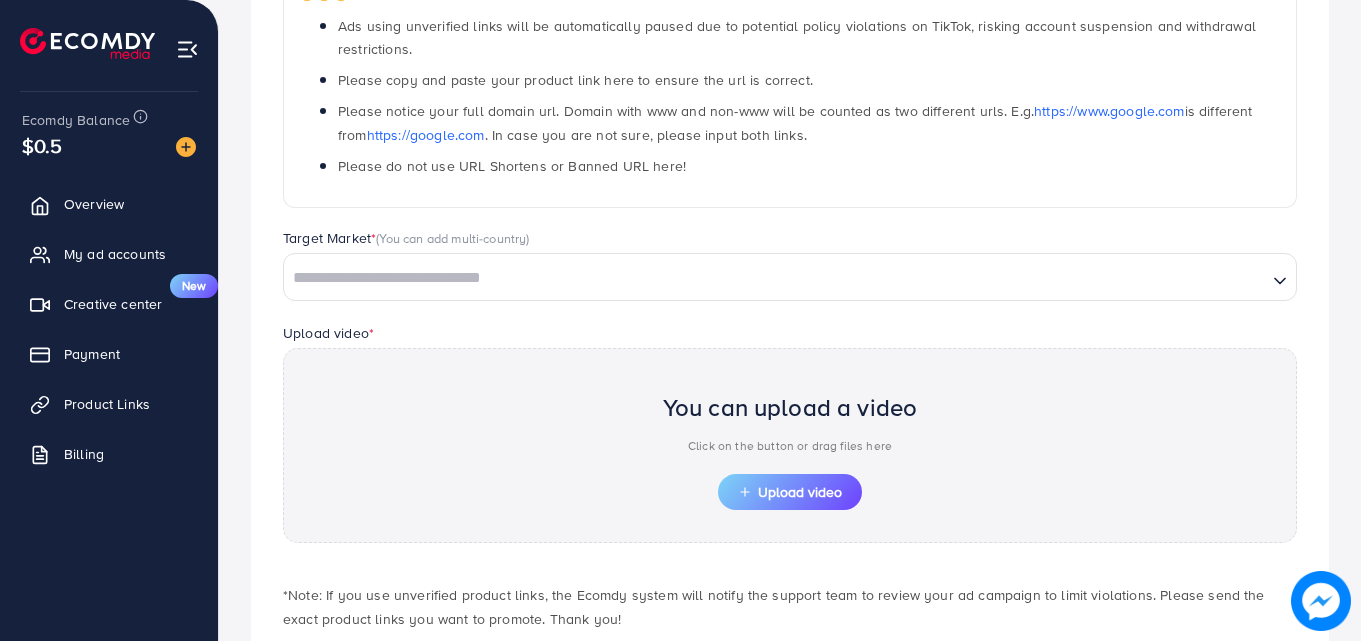 scroll, scrollTop: 417, scrollLeft: 0, axis: vertical 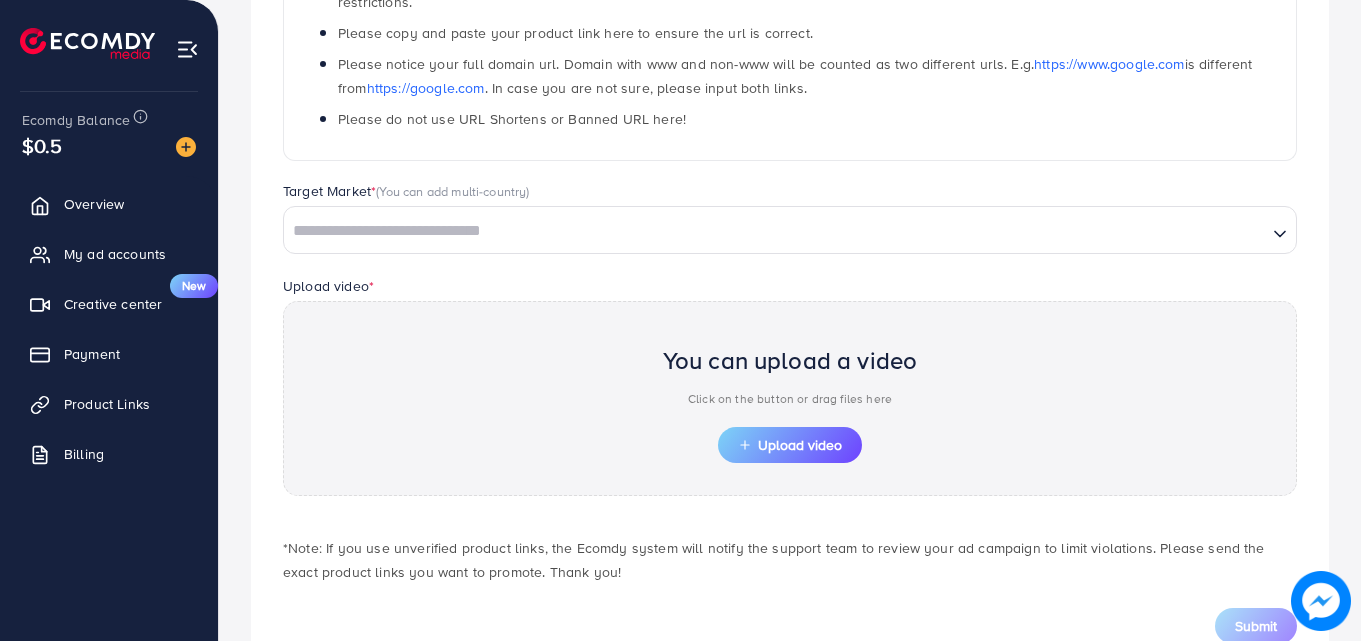 click at bounding box center [775, 231] 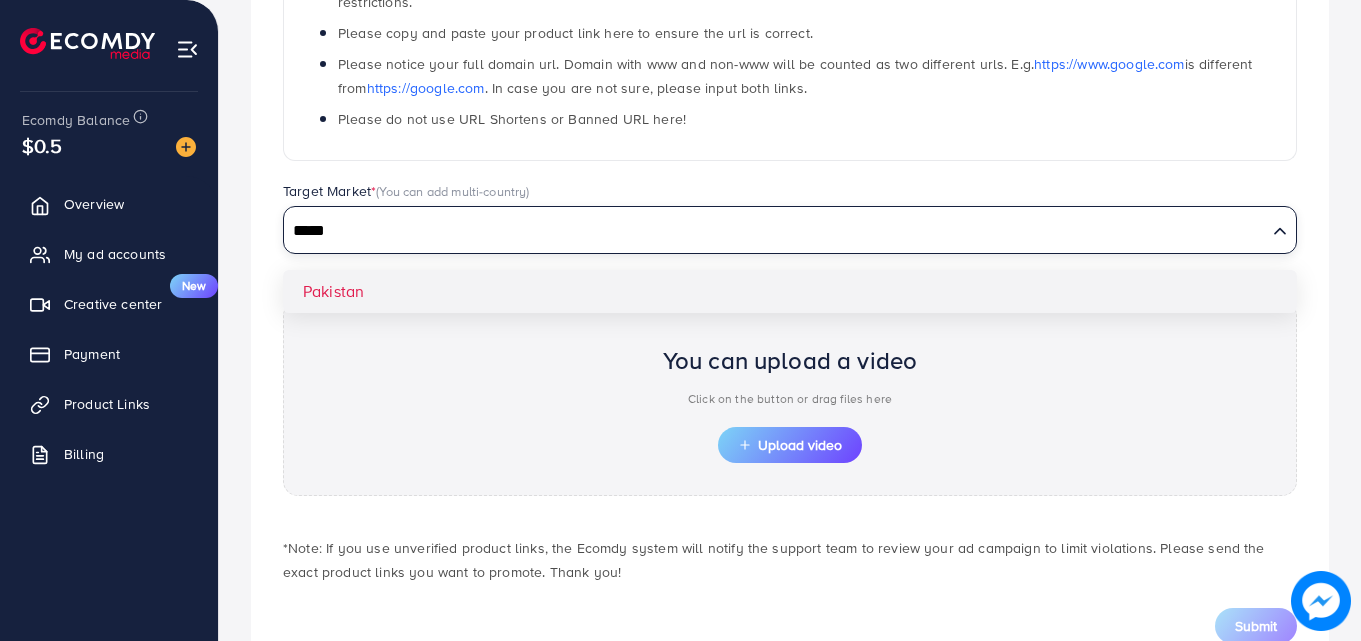 type on "*****" 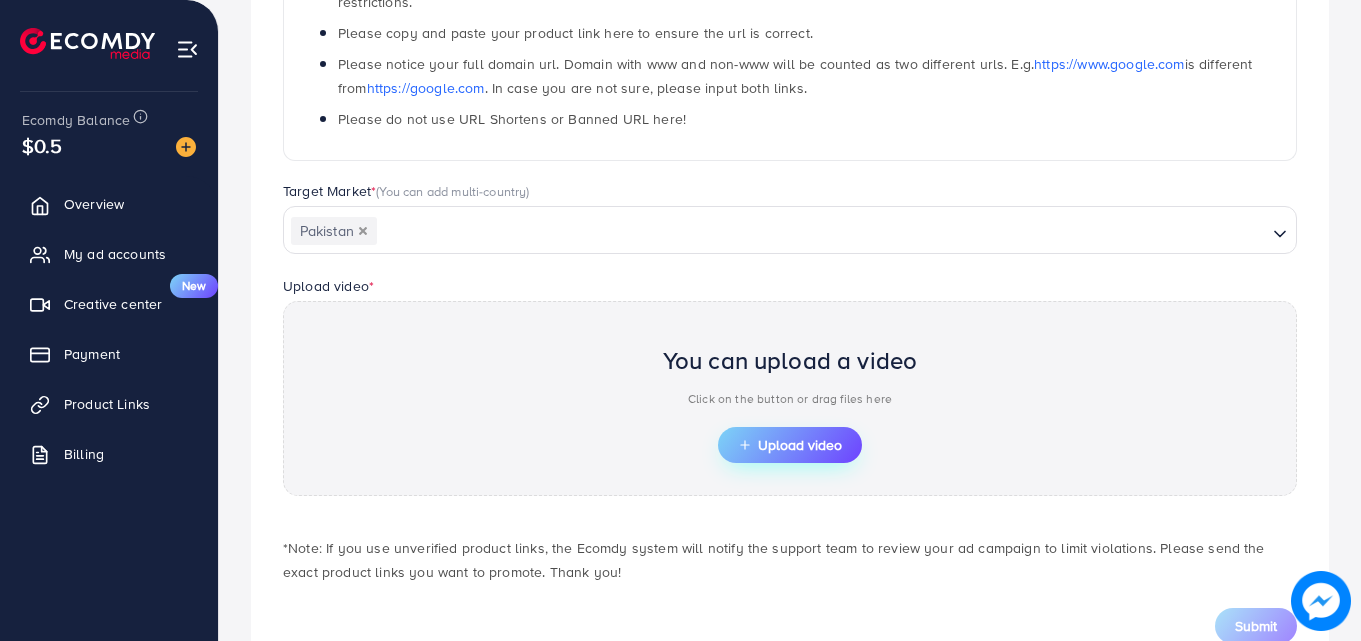 click on "Upload video" at bounding box center [790, 445] 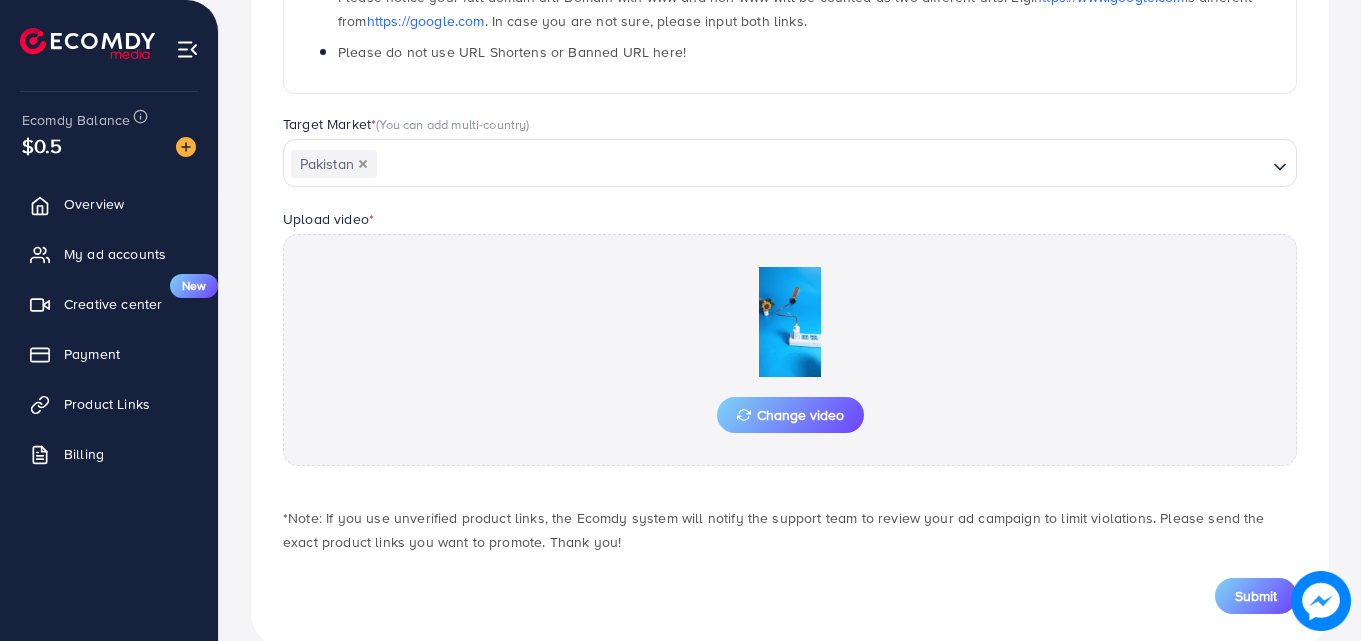 scroll, scrollTop: 521, scrollLeft: 0, axis: vertical 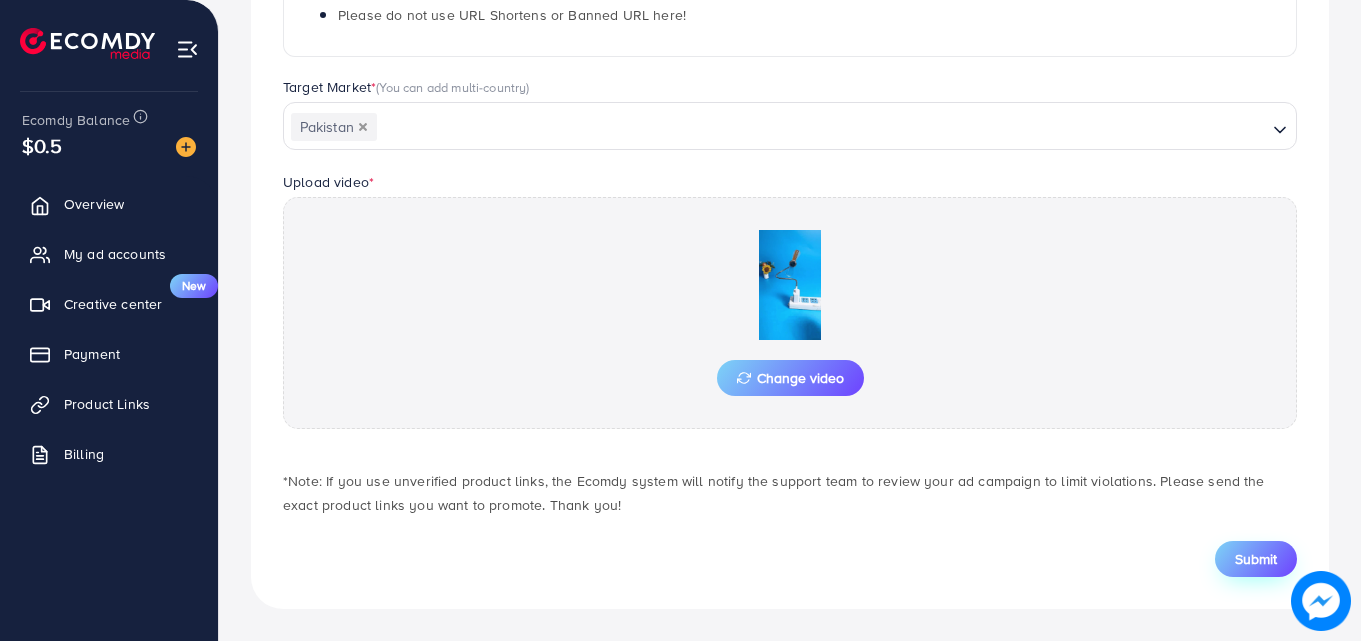 click on "Submit" at bounding box center [1256, 559] 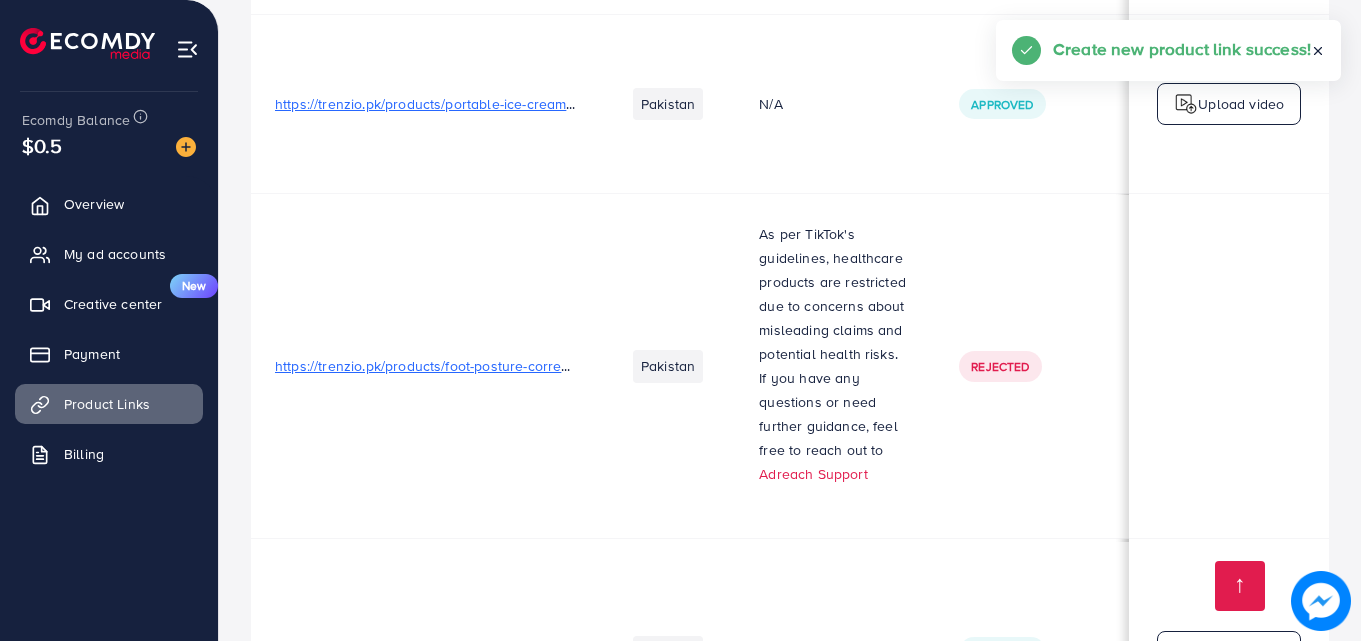 scroll, scrollTop: 3966, scrollLeft: 0, axis: vertical 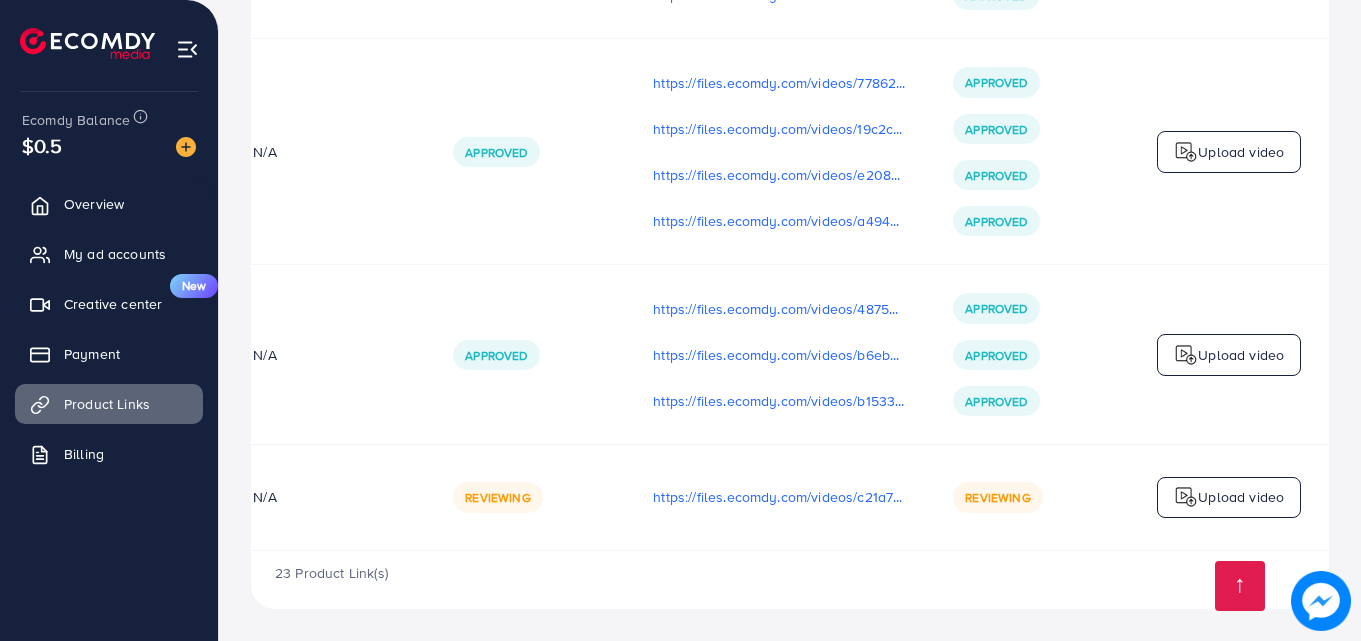click on "Upload video" at bounding box center (1241, 497) 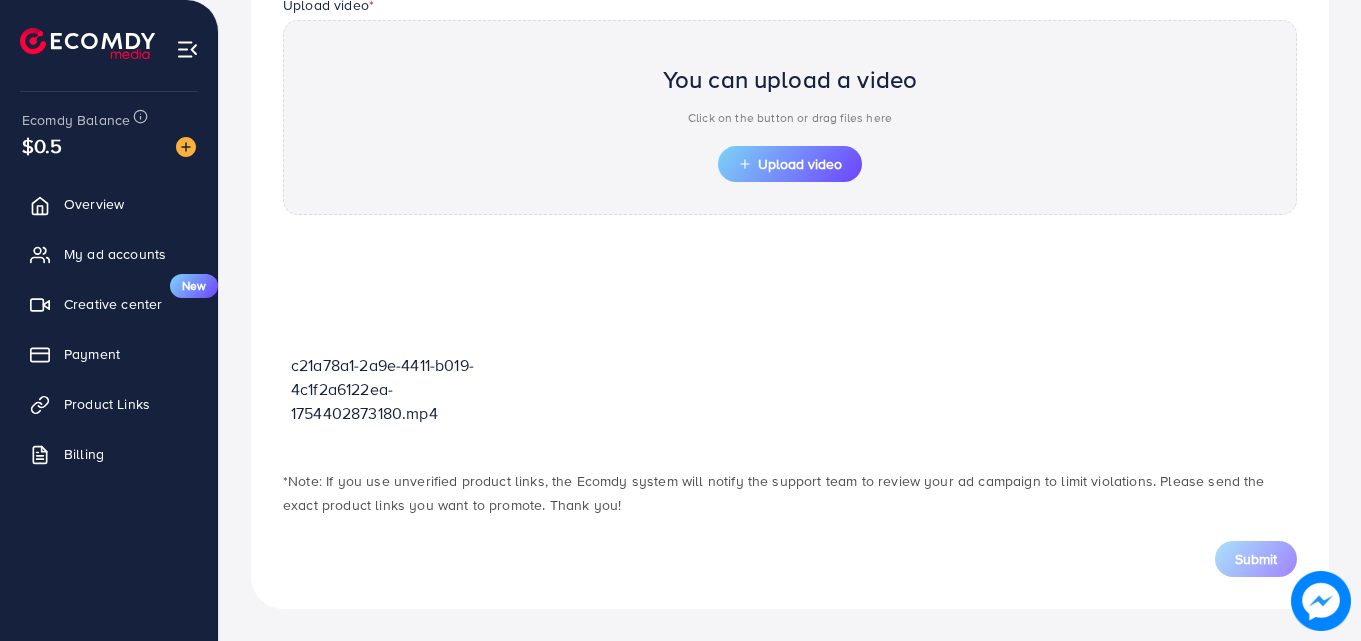 scroll, scrollTop: 698, scrollLeft: 0, axis: vertical 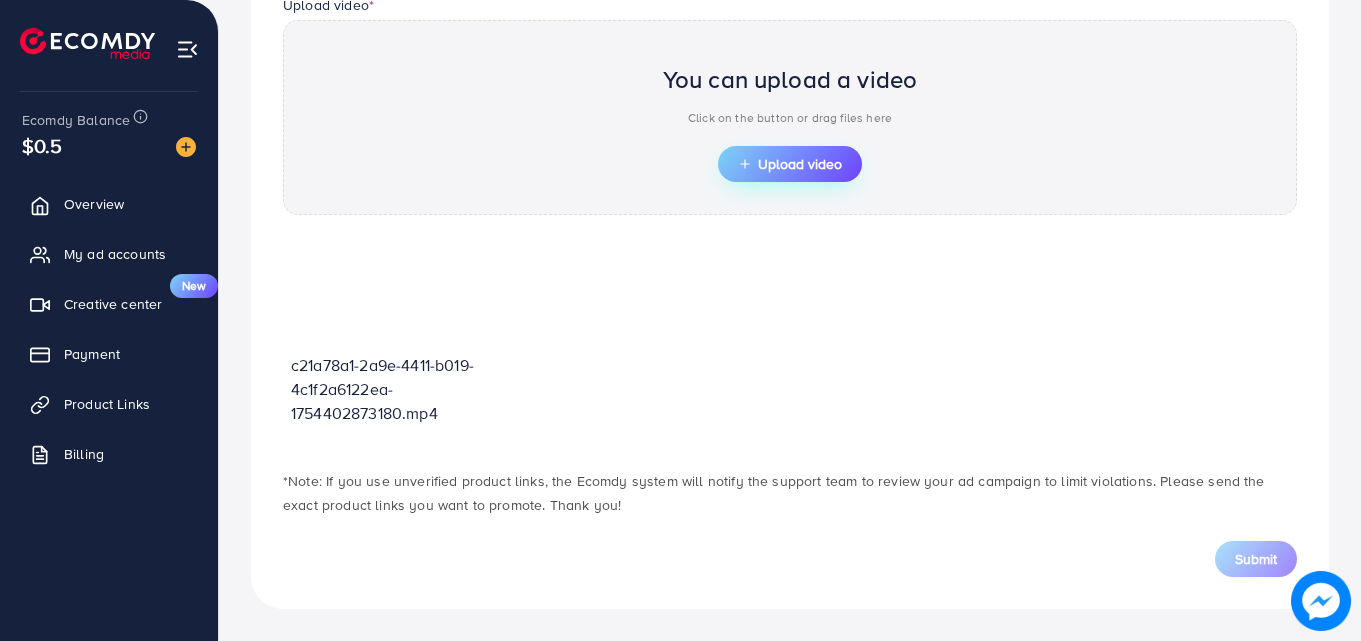 click on "Upload video" at bounding box center (790, 164) 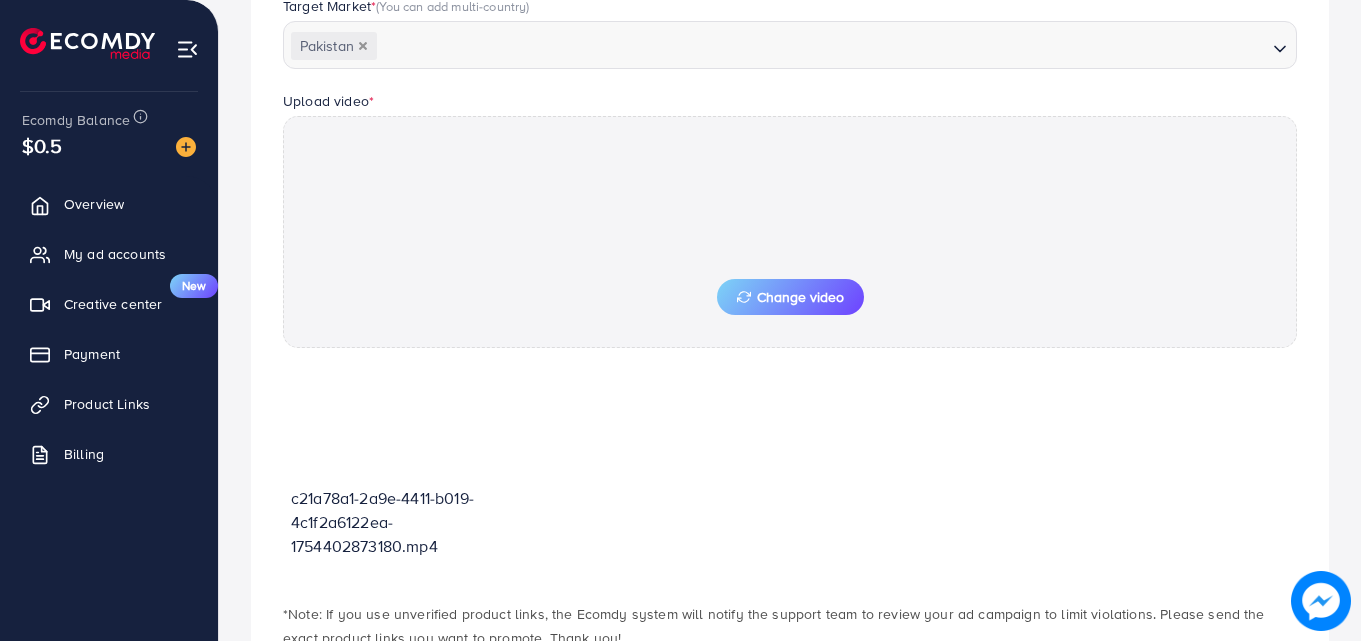 scroll, scrollTop: 698, scrollLeft: 0, axis: vertical 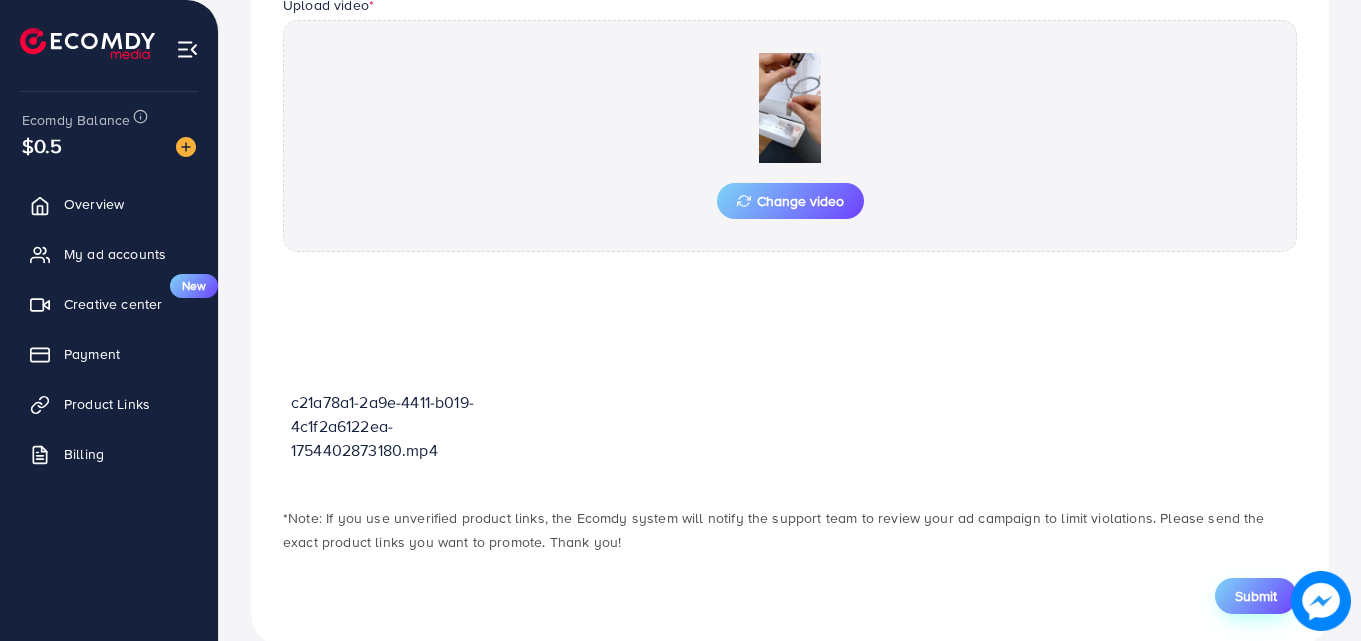 click on "Submit" at bounding box center (1256, 596) 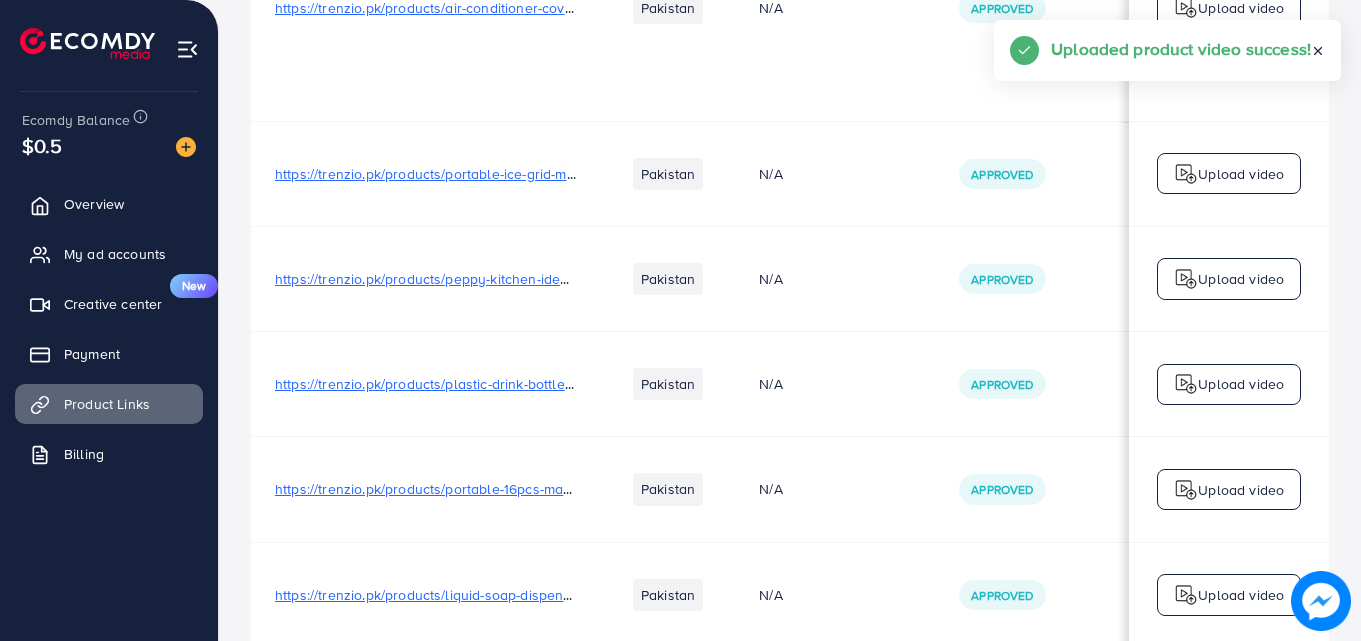 scroll, scrollTop: 0, scrollLeft: 0, axis: both 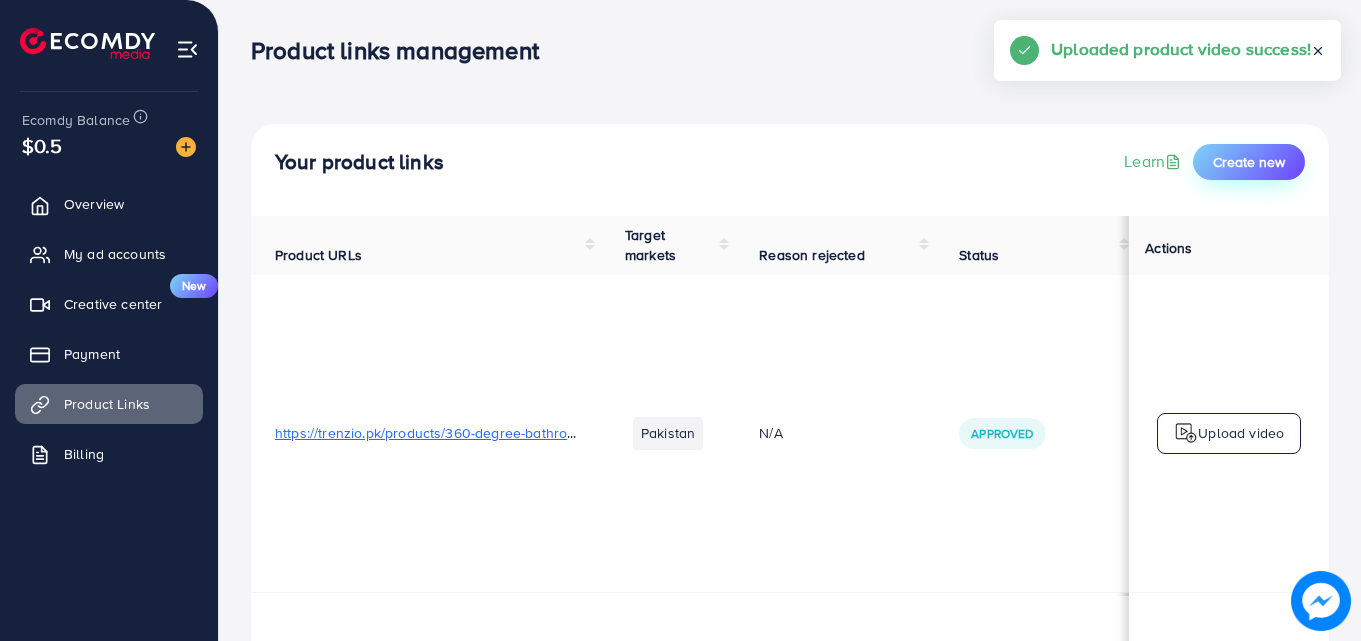 click on "Create new" at bounding box center [1249, 162] 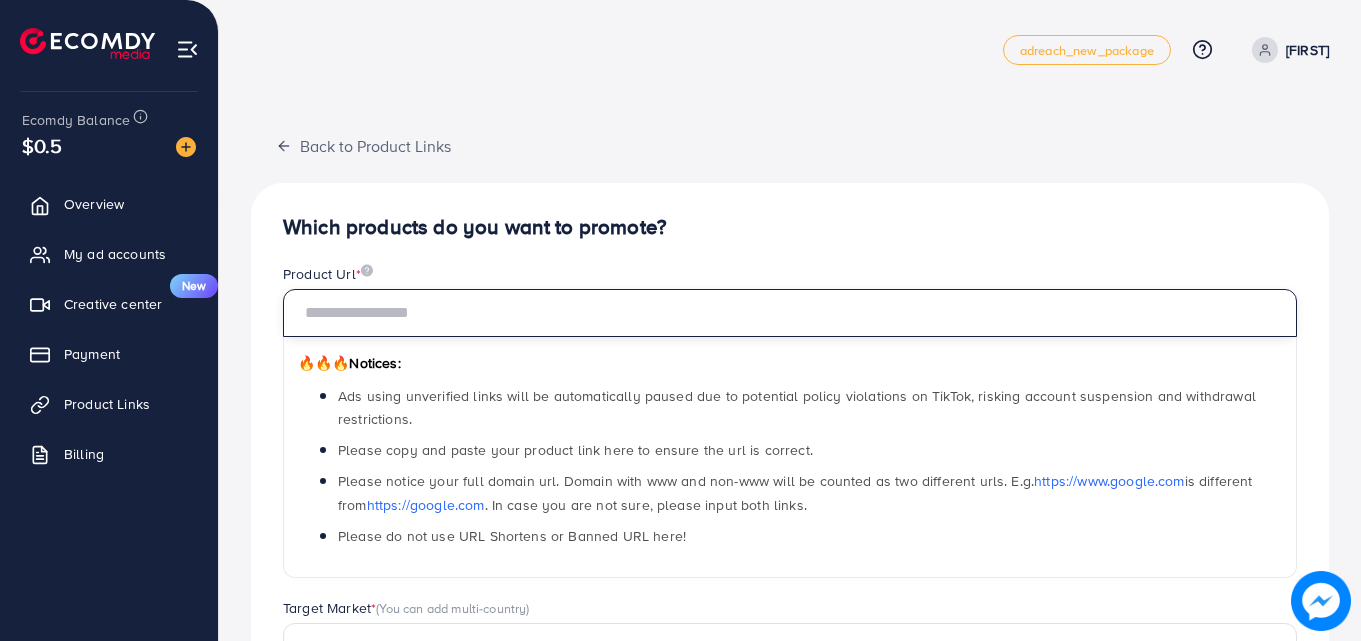 click at bounding box center (790, 313) 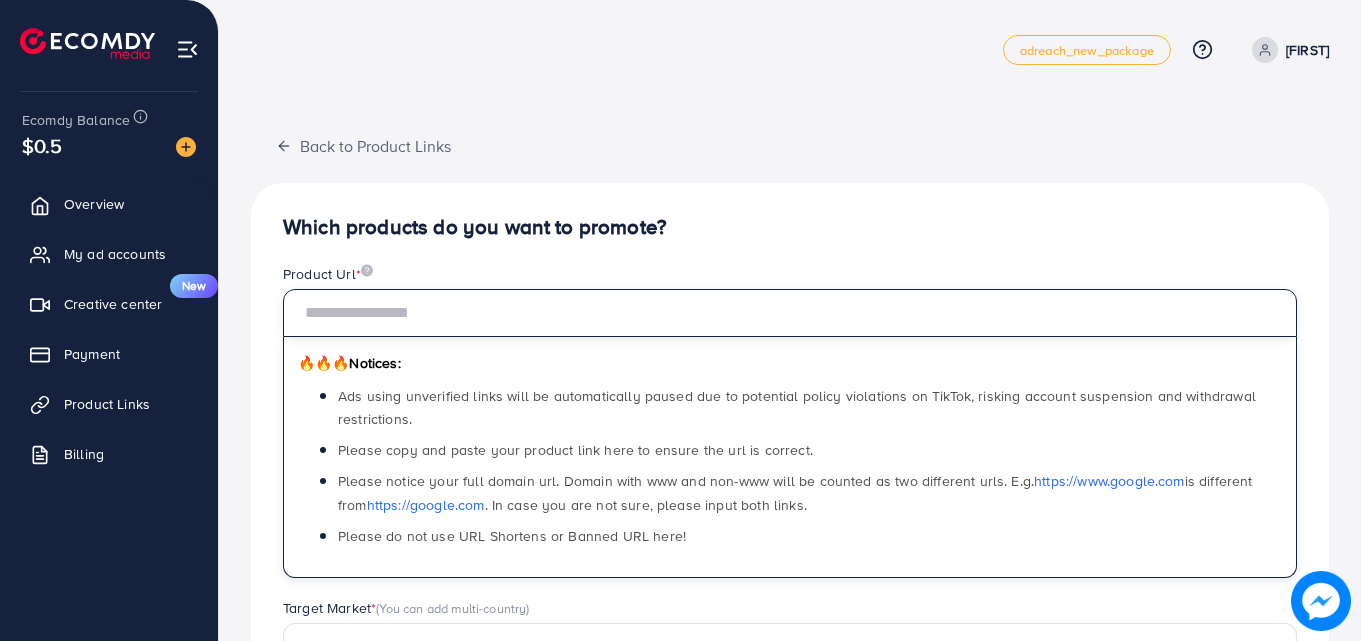 paste on "**********" 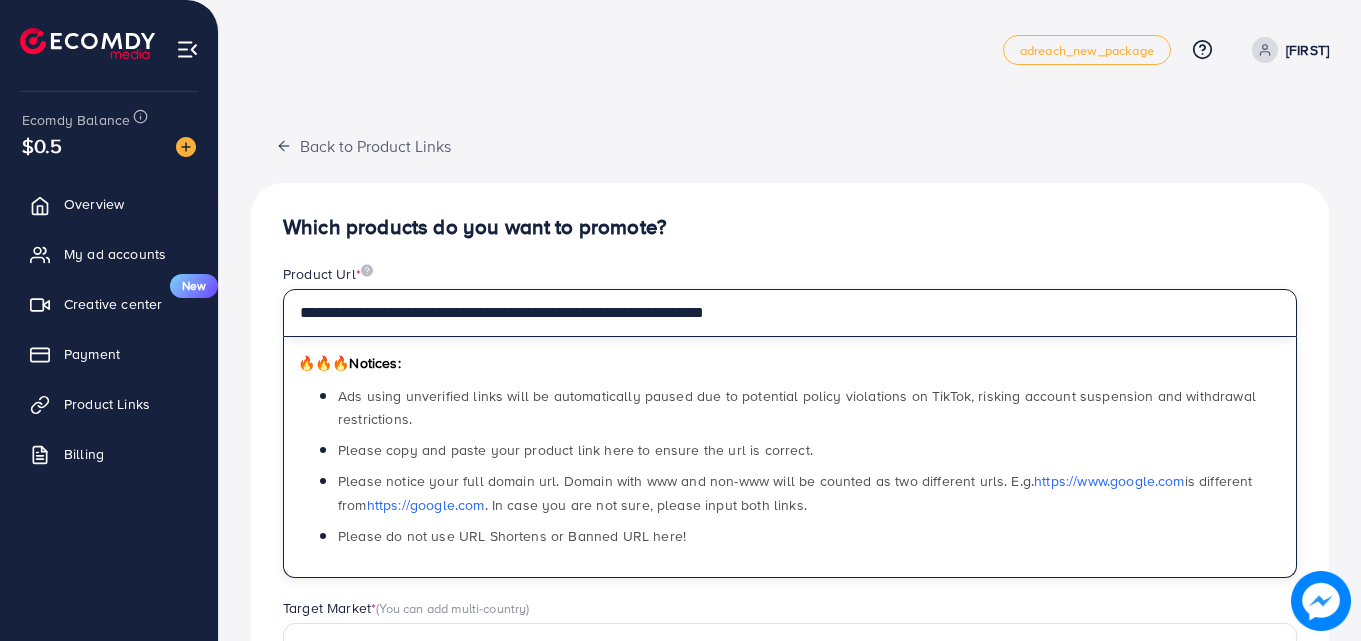 type on "**********" 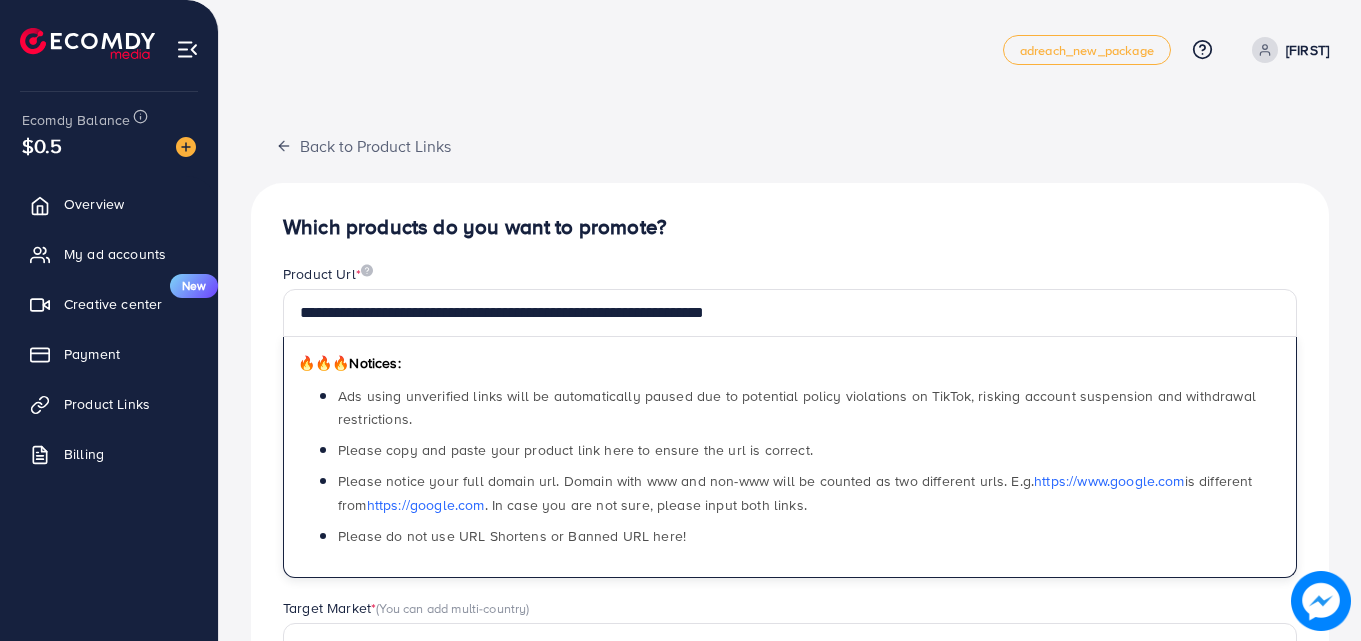 click on "Product Url  *" at bounding box center (790, 276) 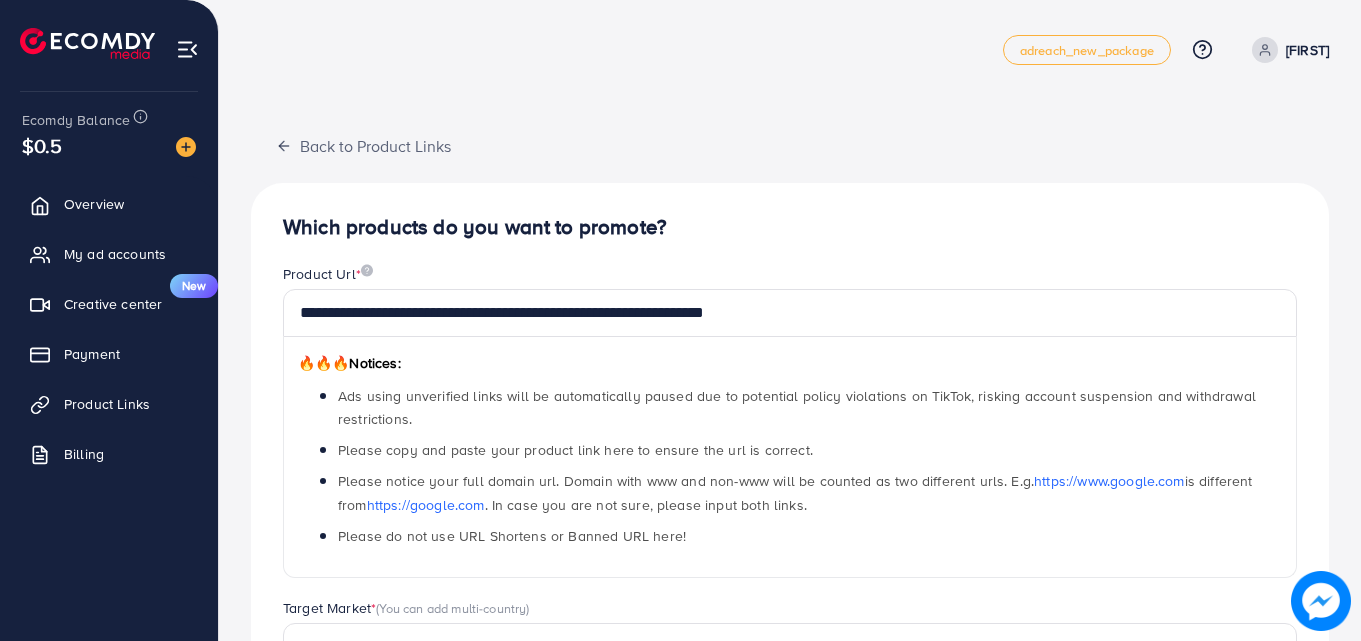 click on "Product Url  *" at bounding box center (790, 276) 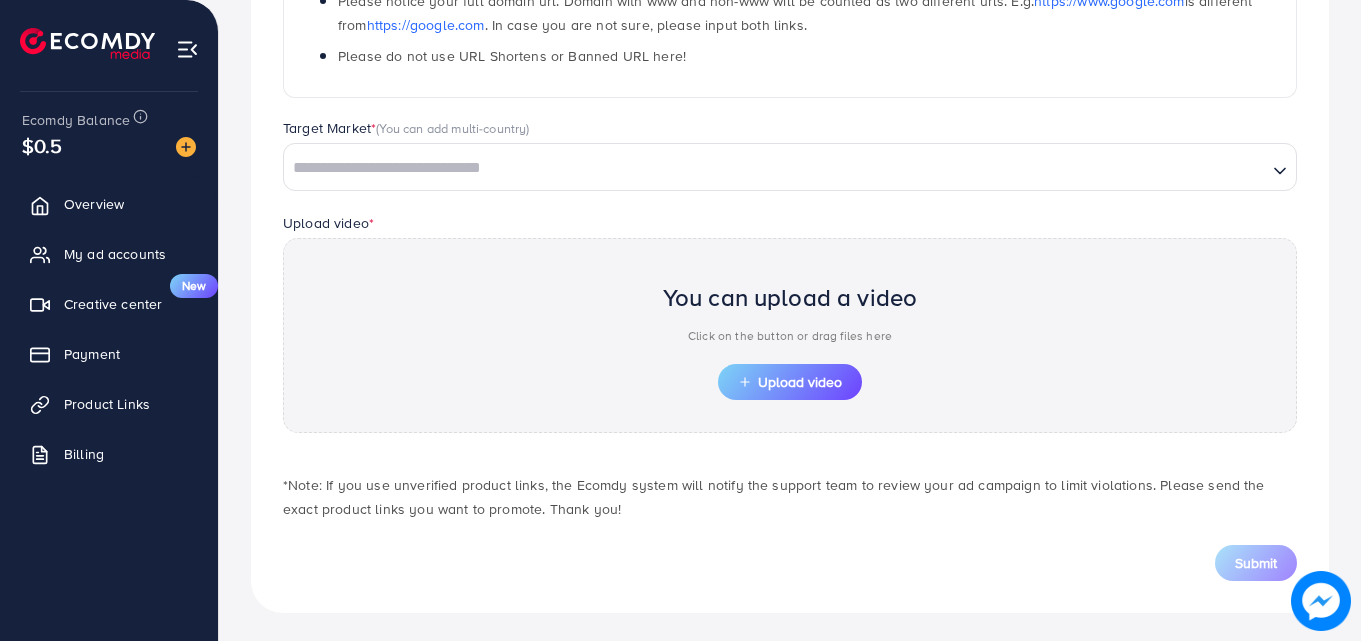 scroll, scrollTop: 484, scrollLeft: 0, axis: vertical 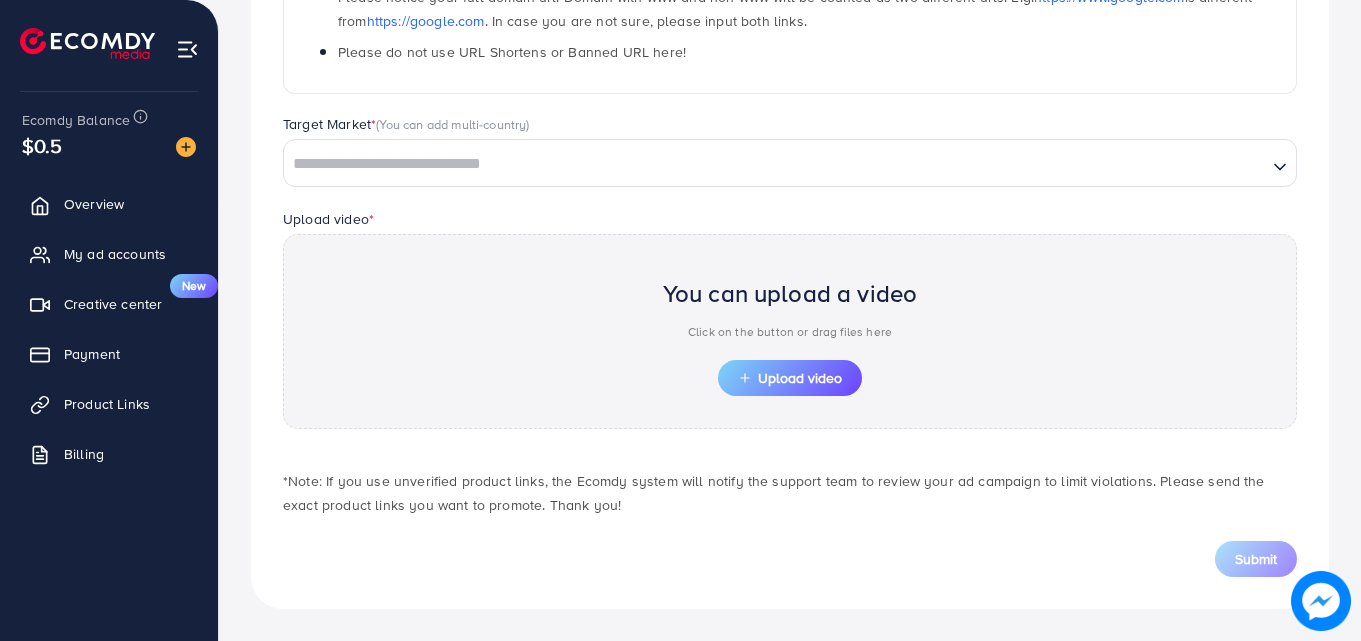 click on "Loading..." at bounding box center (790, 163) 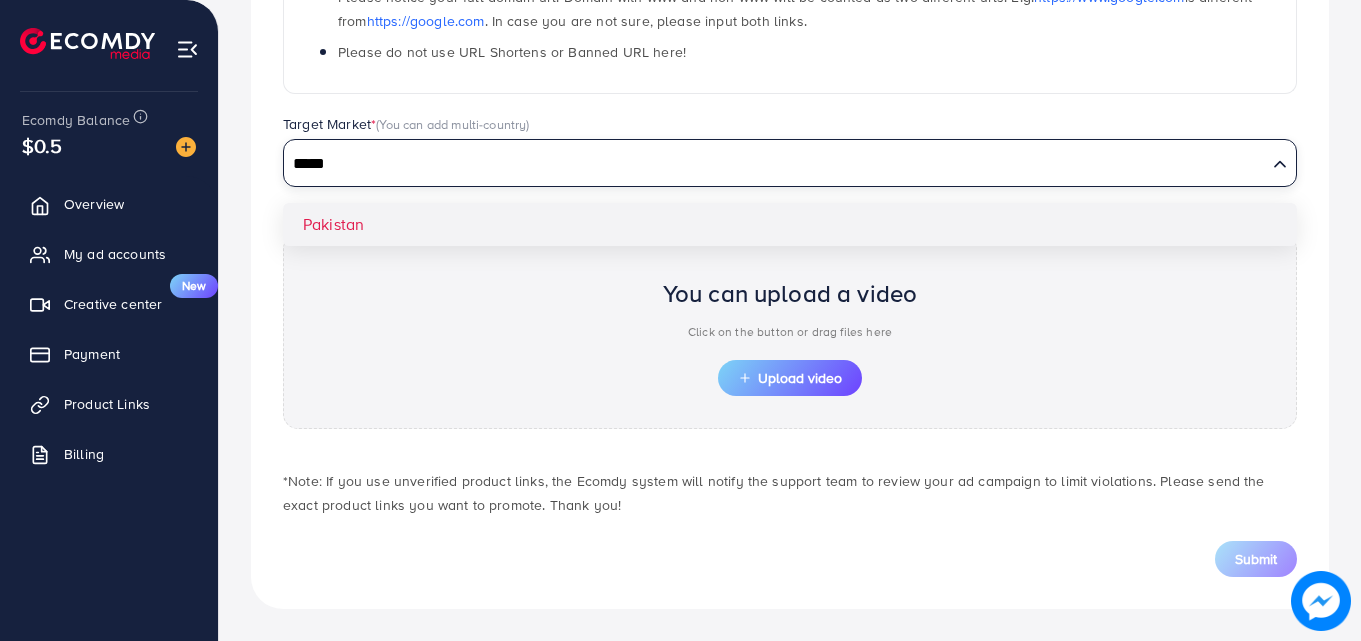 type on "*****" 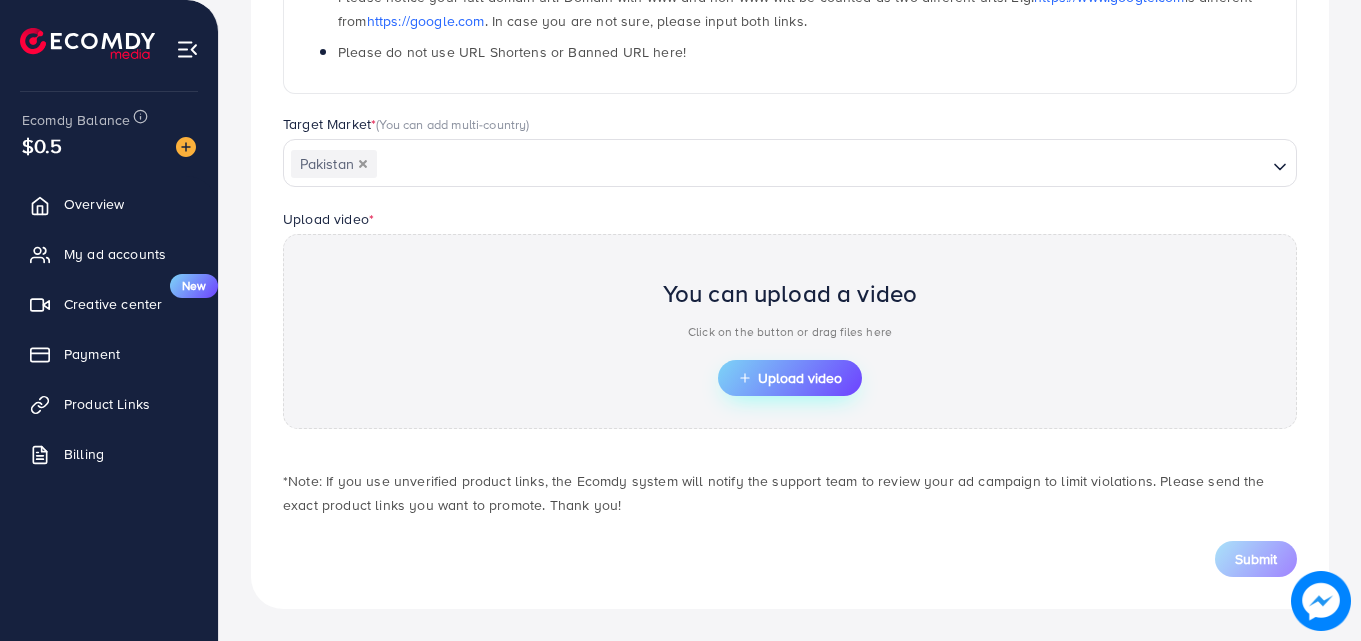 click on "Upload video" at bounding box center [790, 378] 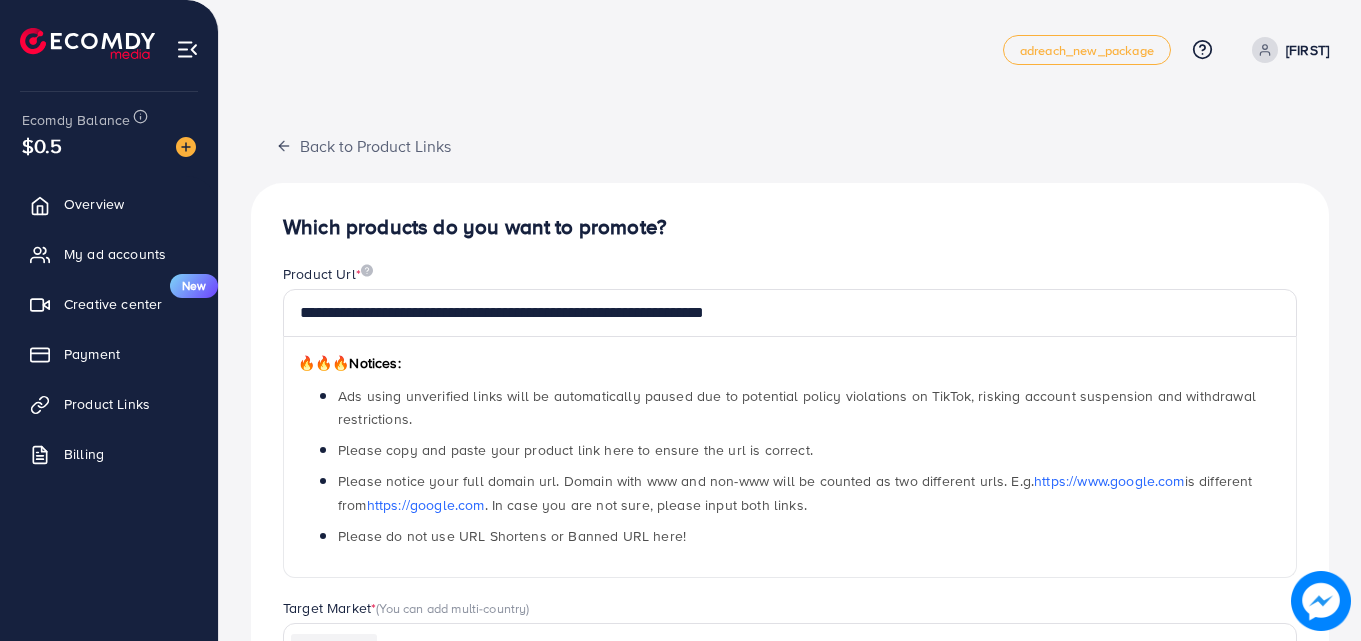 scroll, scrollTop: 521, scrollLeft: 0, axis: vertical 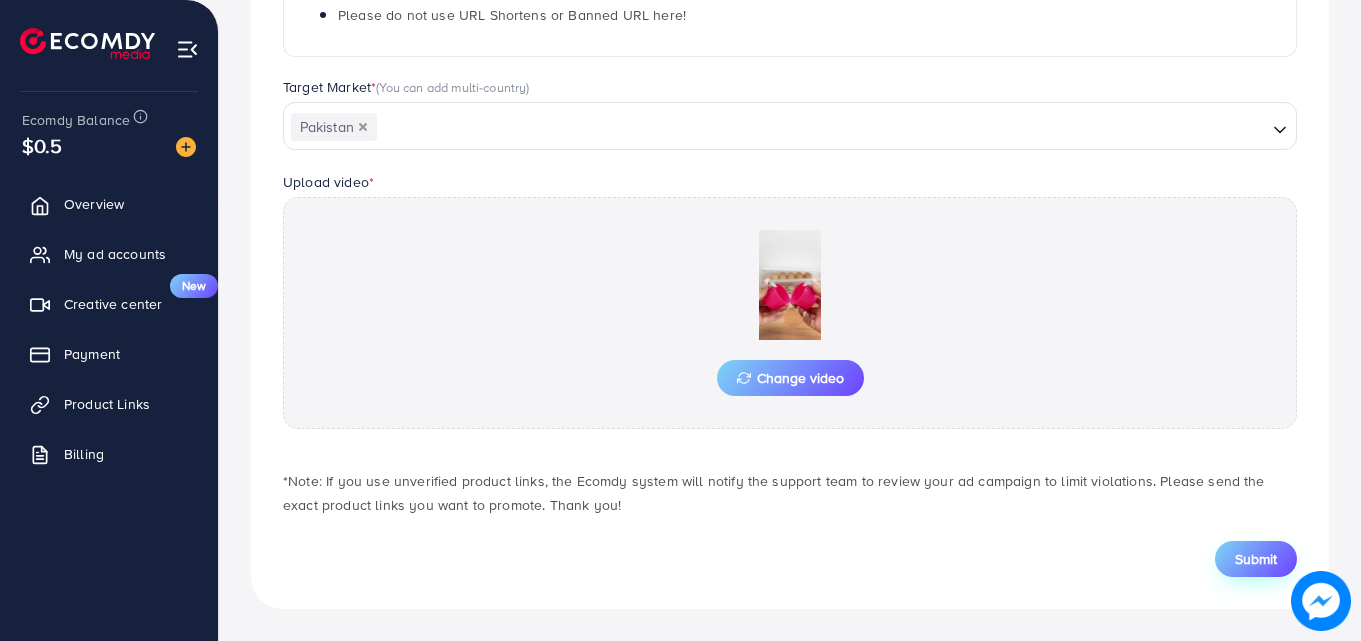 click on "Submit" at bounding box center [1256, 559] 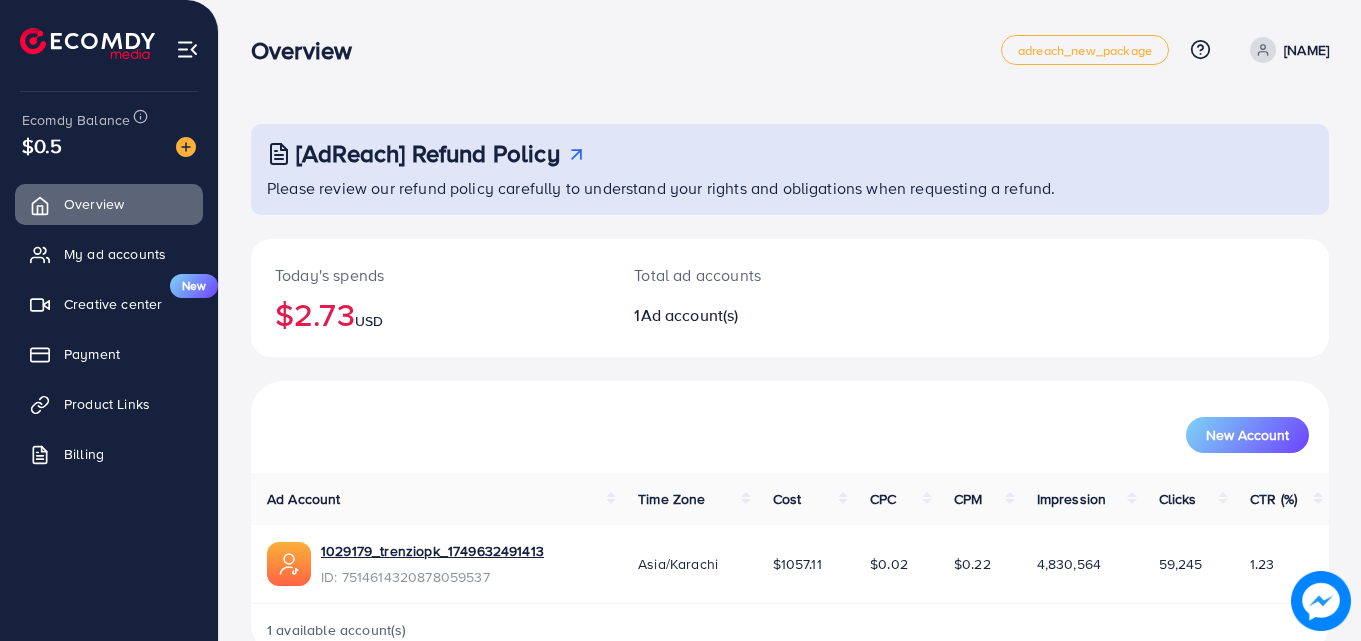 scroll, scrollTop: 0, scrollLeft: 0, axis: both 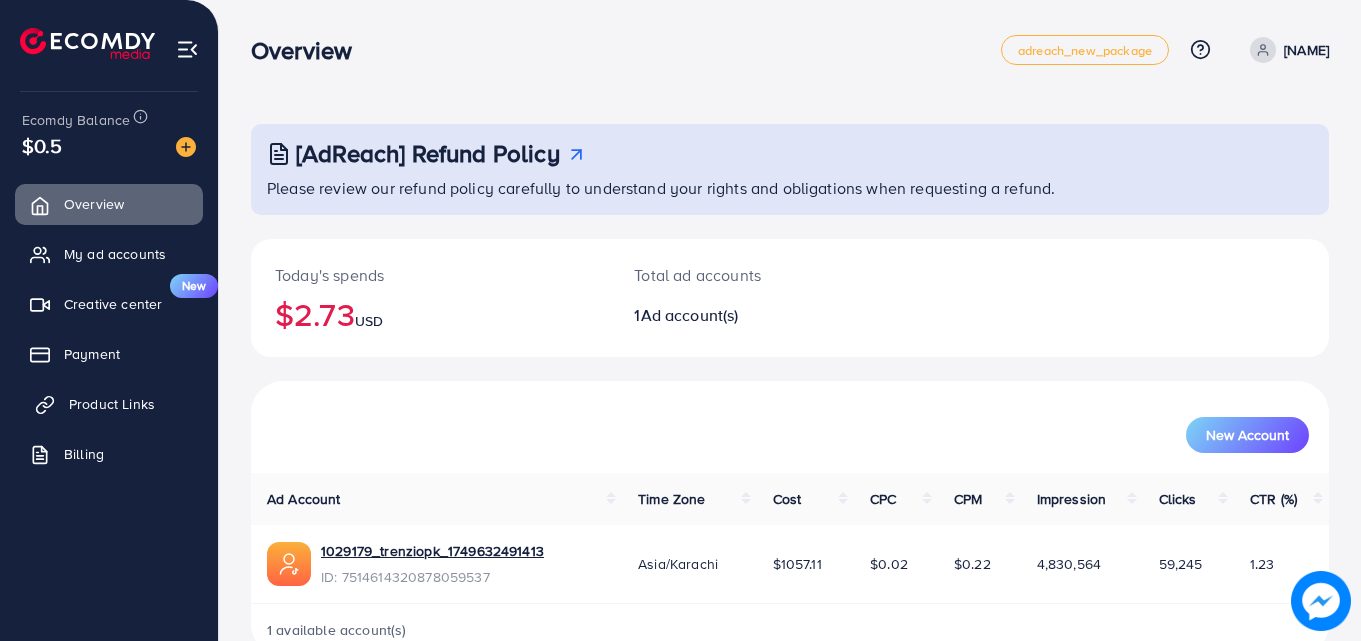 click on "Product Links" at bounding box center (112, 404) 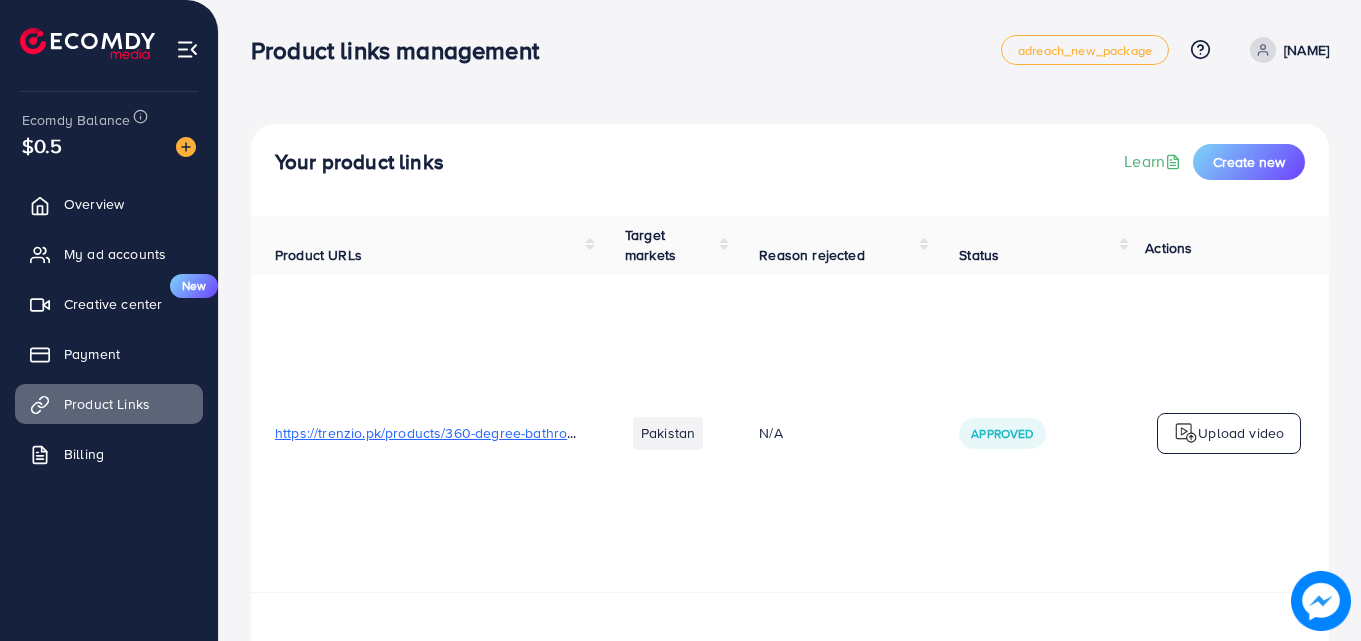 click on "Pakistan" at bounding box center [668, 434] 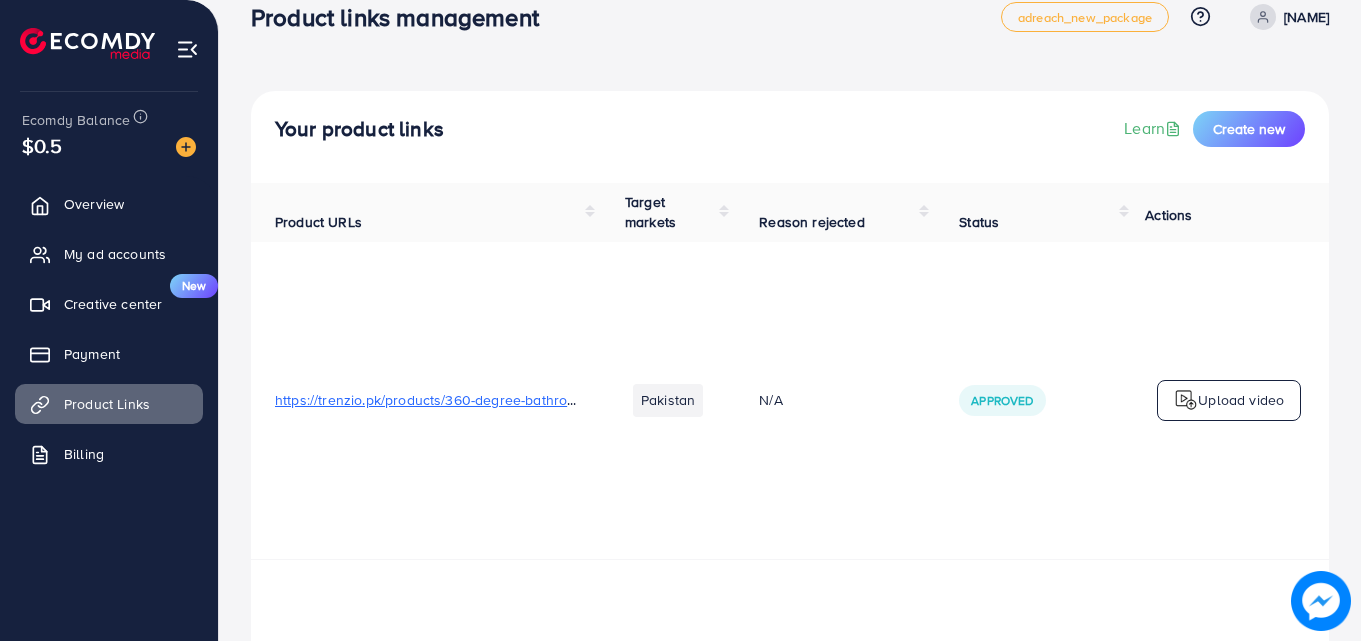 scroll, scrollTop: 0, scrollLeft: 0, axis: both 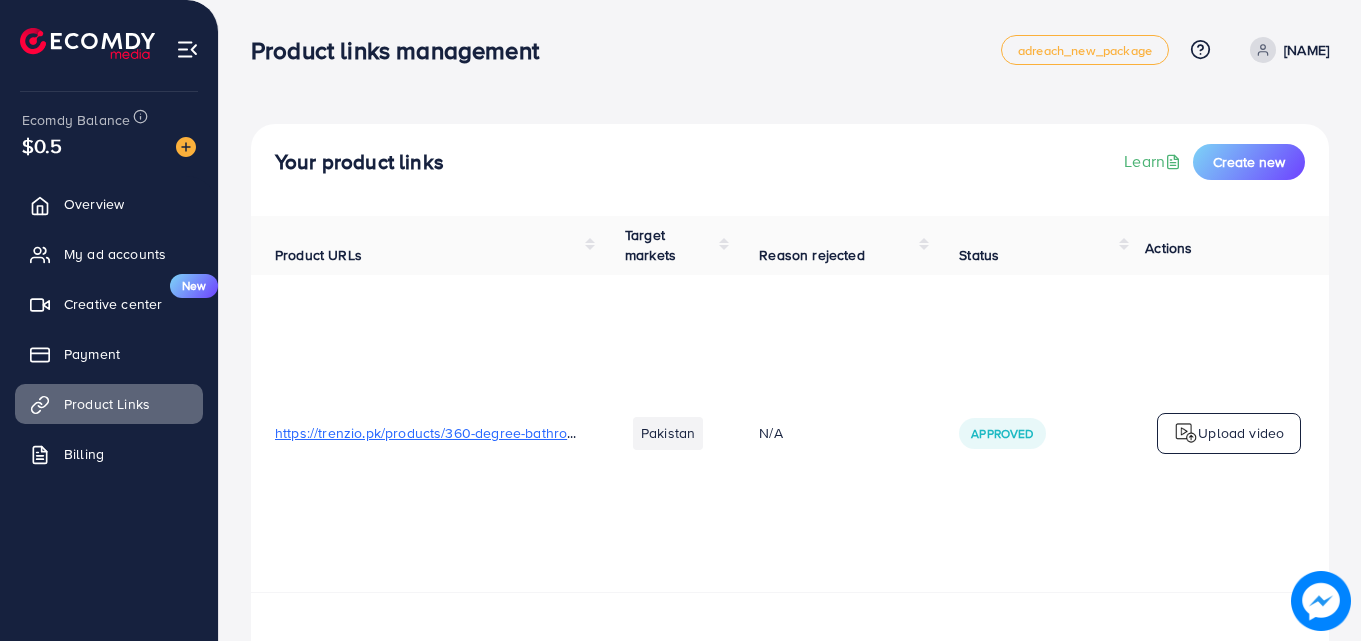 click on "Your product links   Learn   Create new" at bounding box center (790, 170) 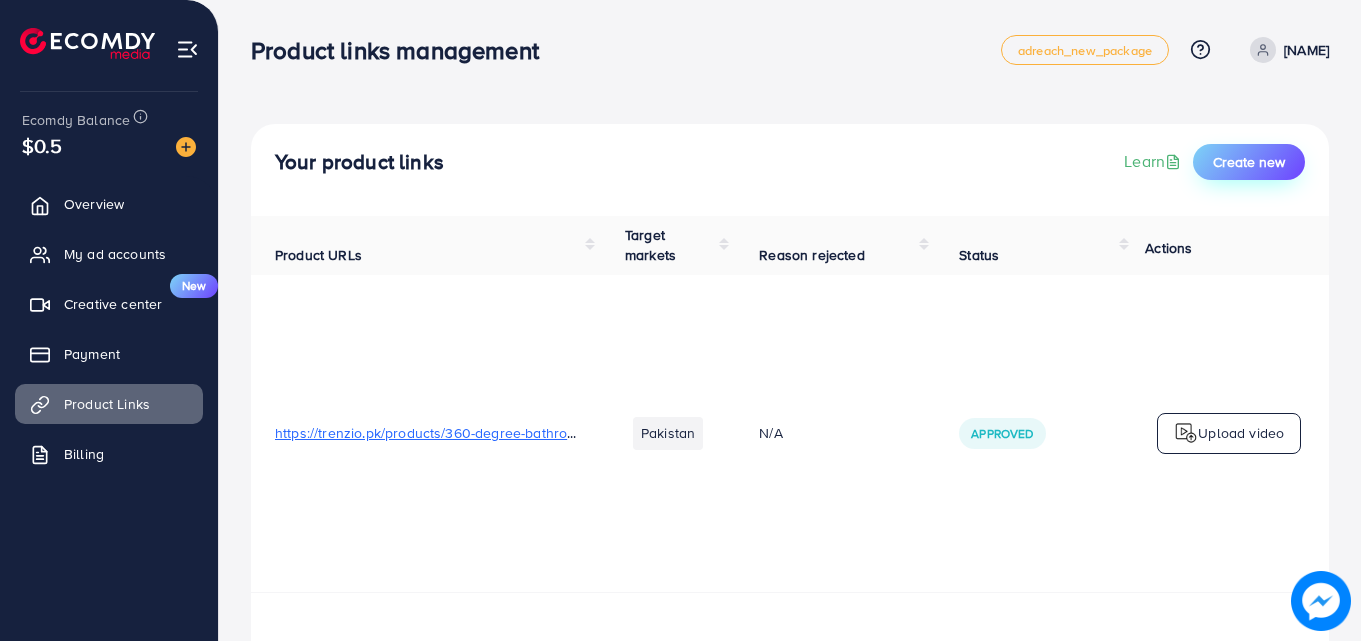 click on "Create new" at bounding box center (1249, 162) 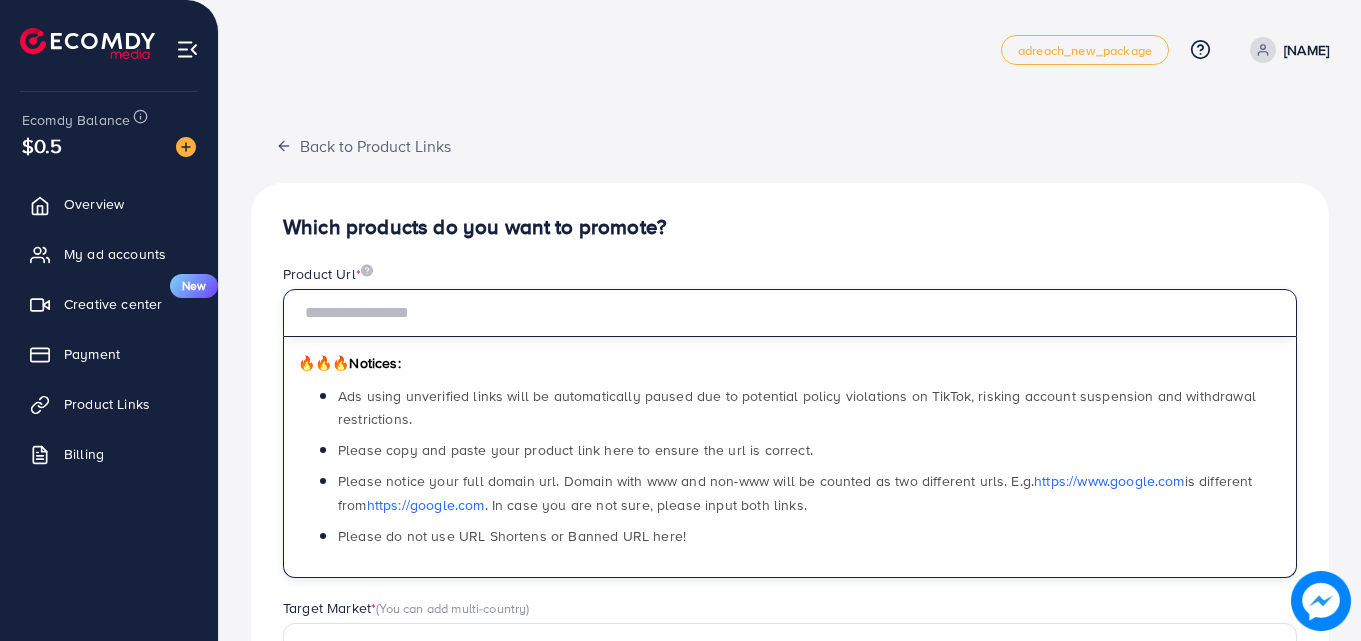 click at bounding box center (790, 313) 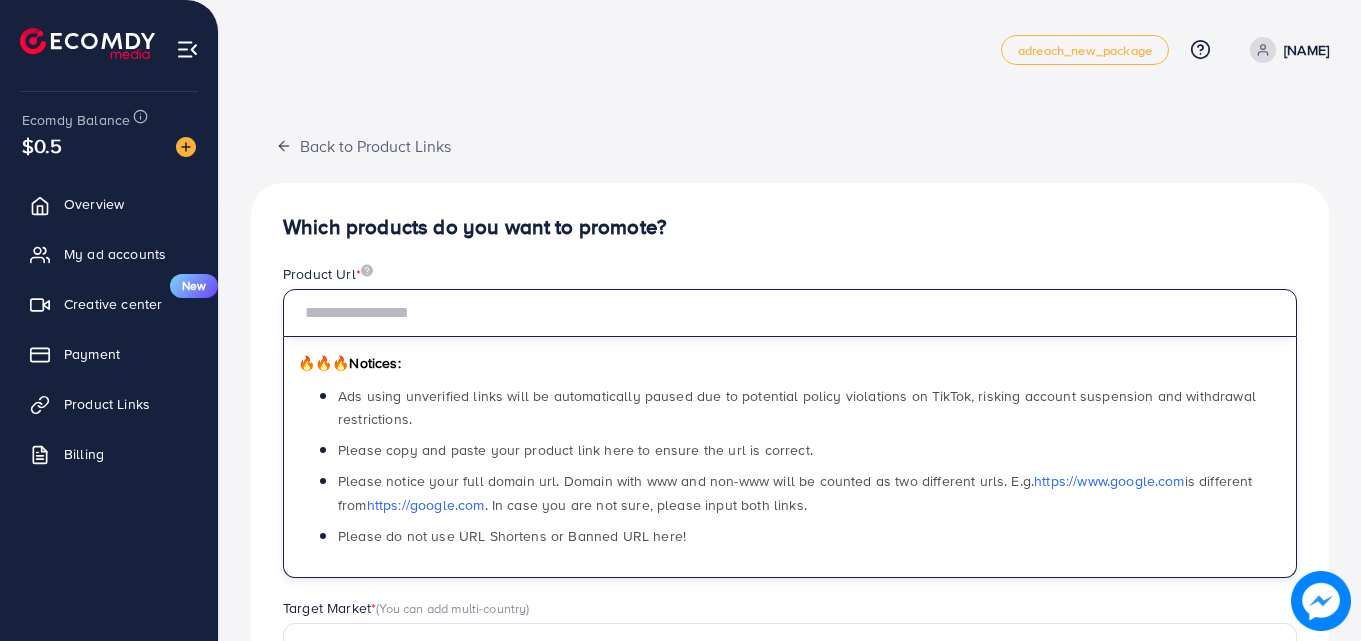 paste on "**********" 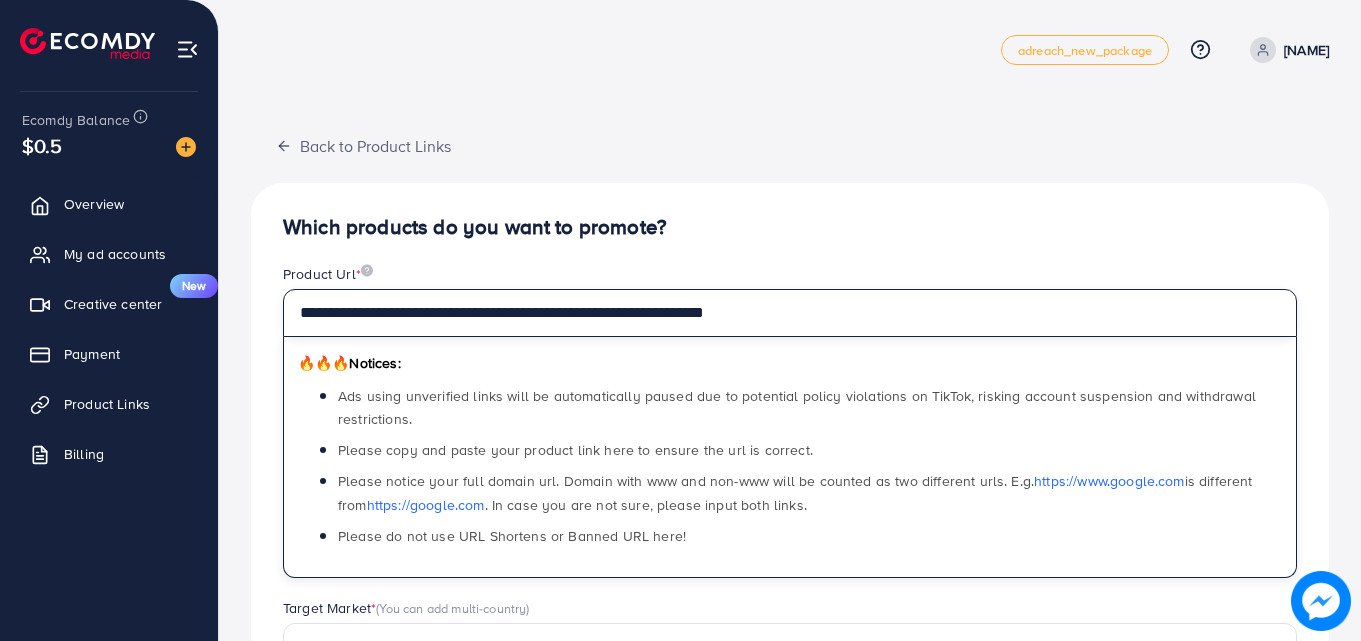 type on "**********" 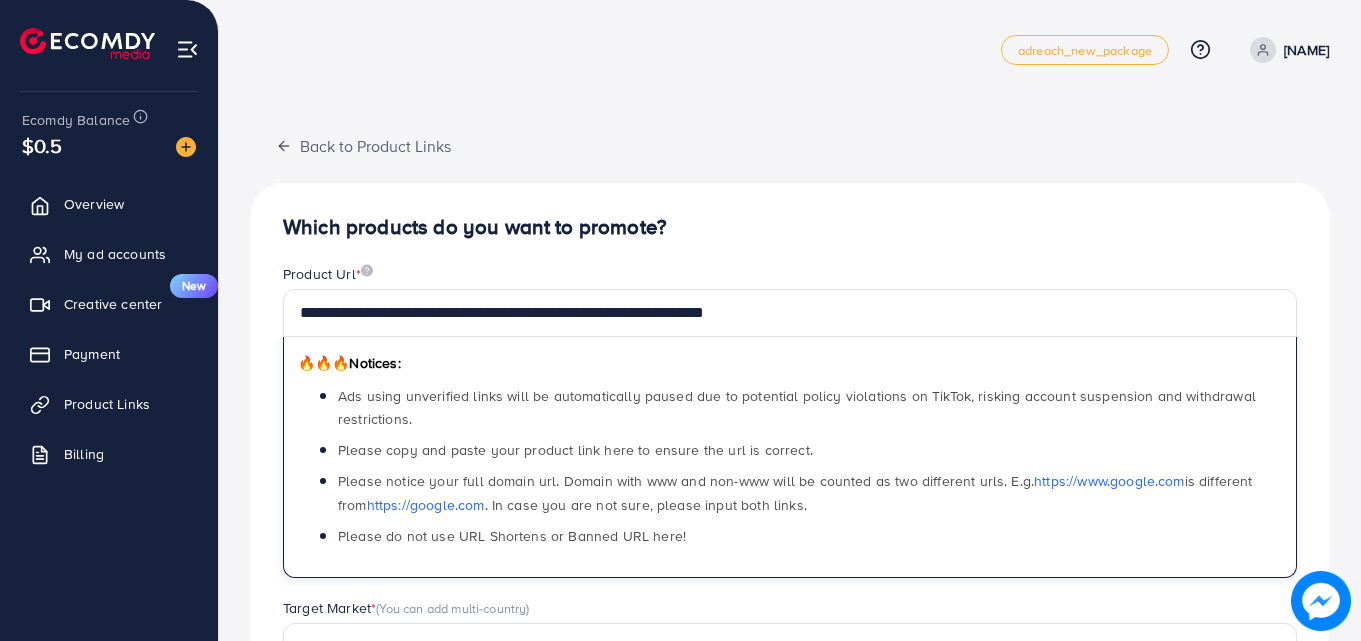 click on "Which products do you want to promote?" at bounding box center [790, 227] 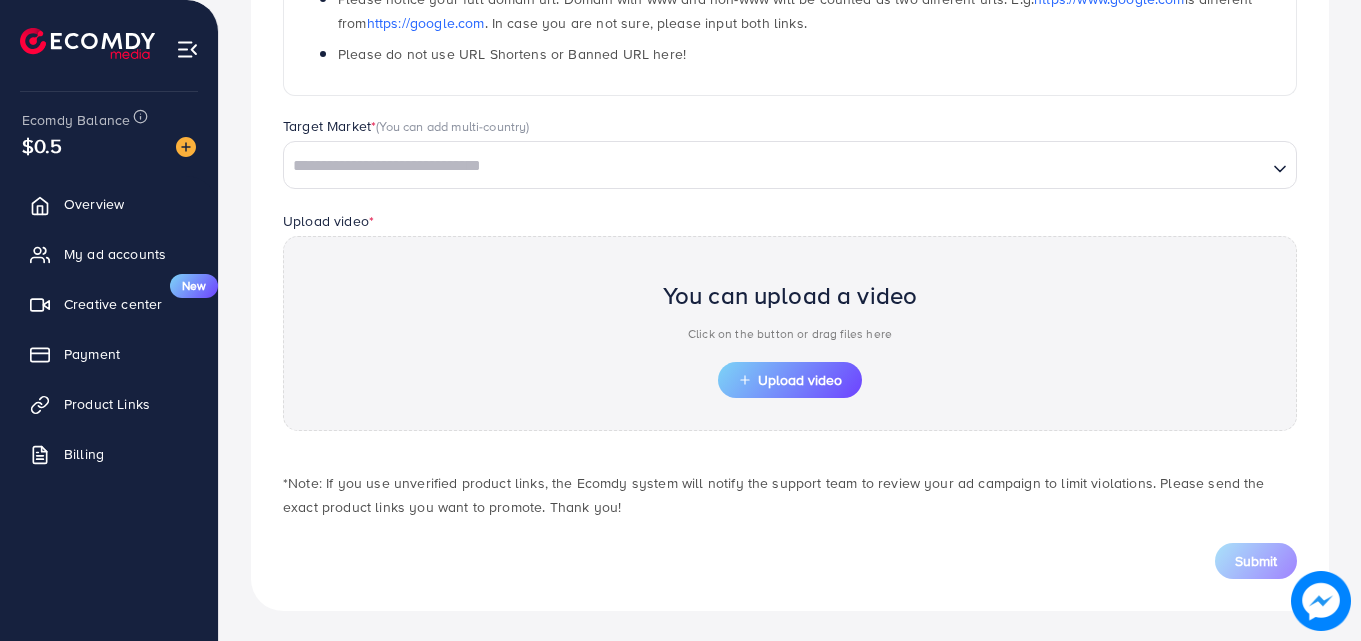 scroll, scrollTop: 484, scrollLeft: 0, axis: vertical 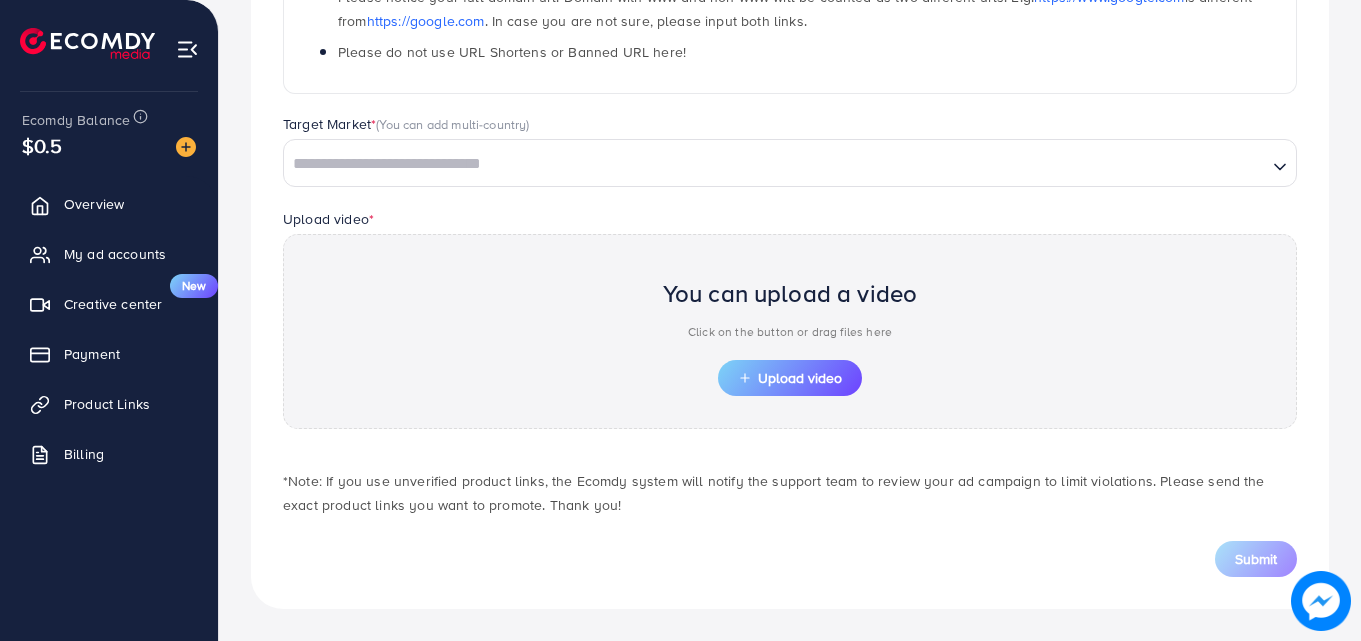 click at bounding box center [775, 164] 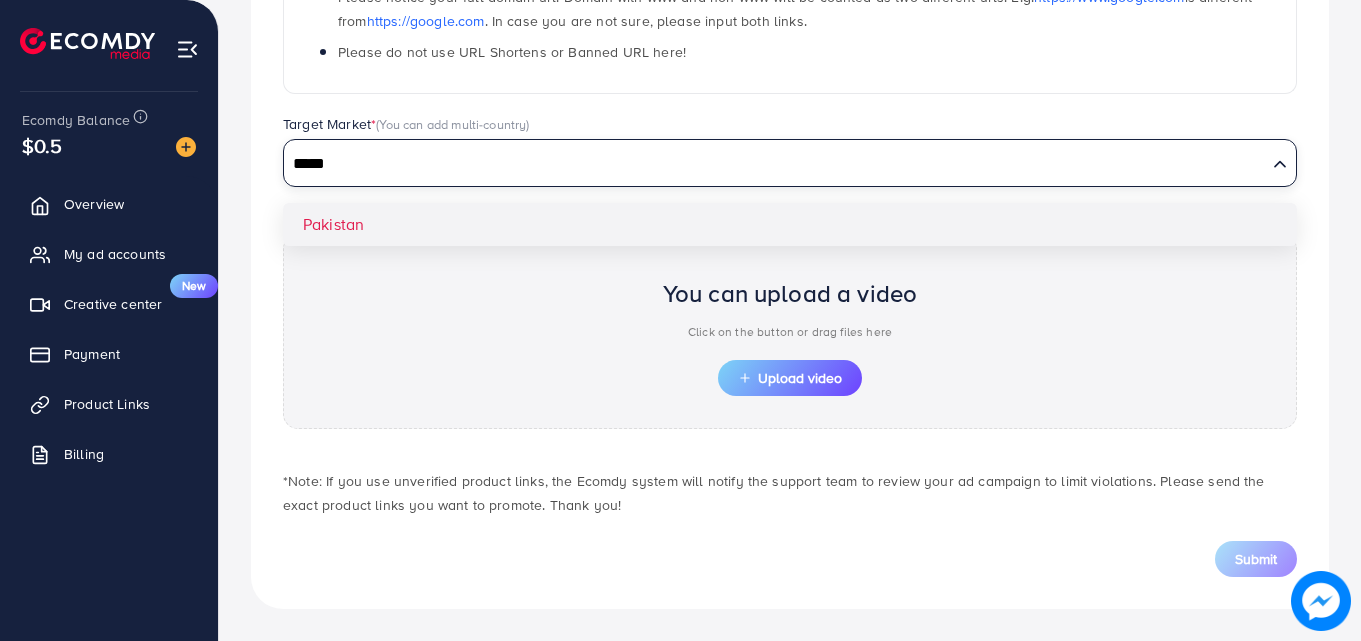 type on "*****" 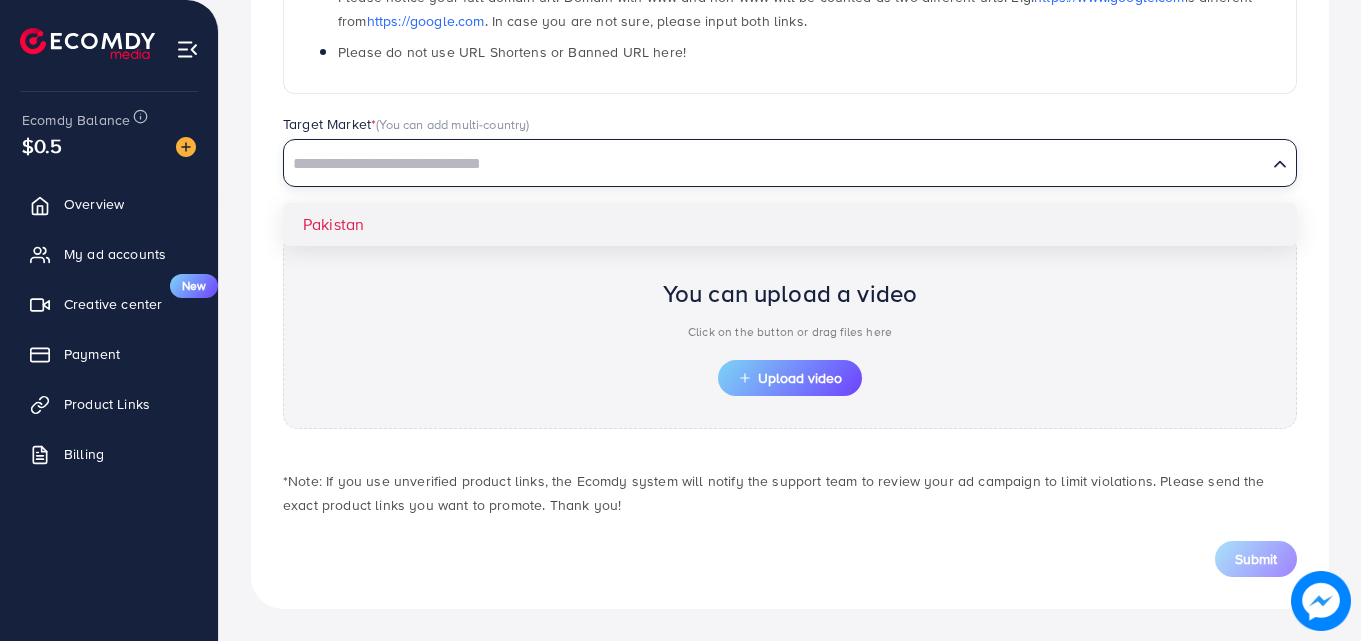 click on "**********" at bounding box center (790, 154) 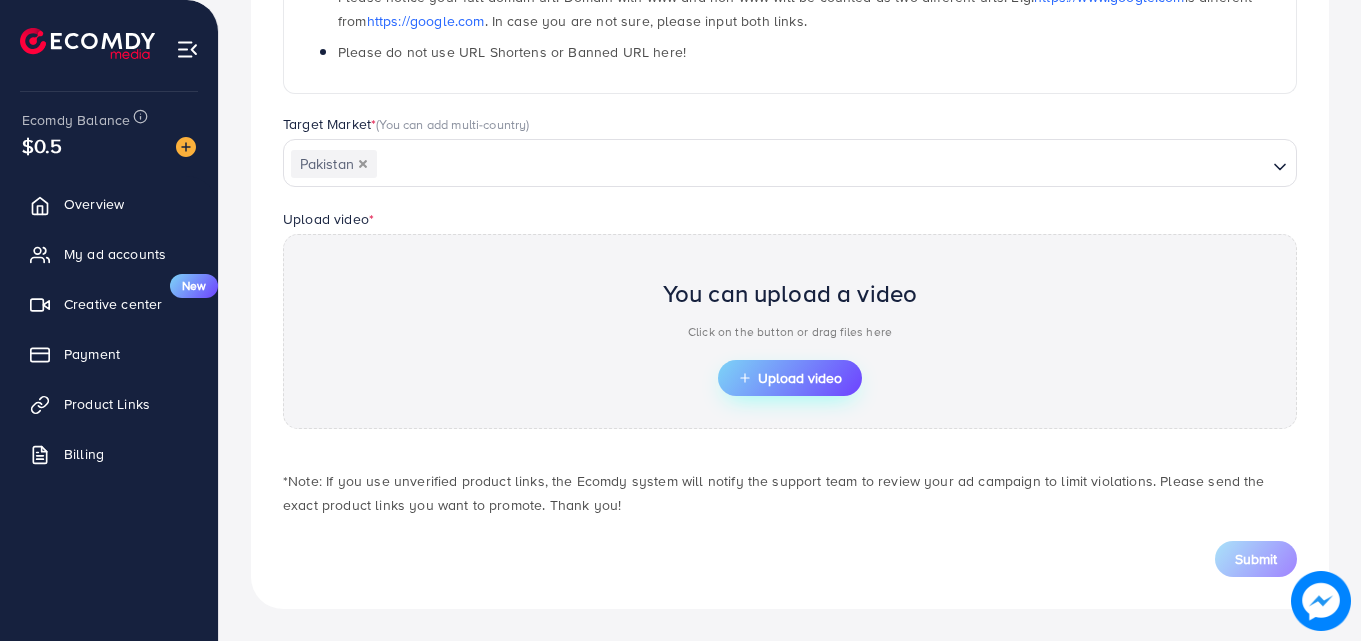 click on "Upload video" at bounding box center (790, 378) 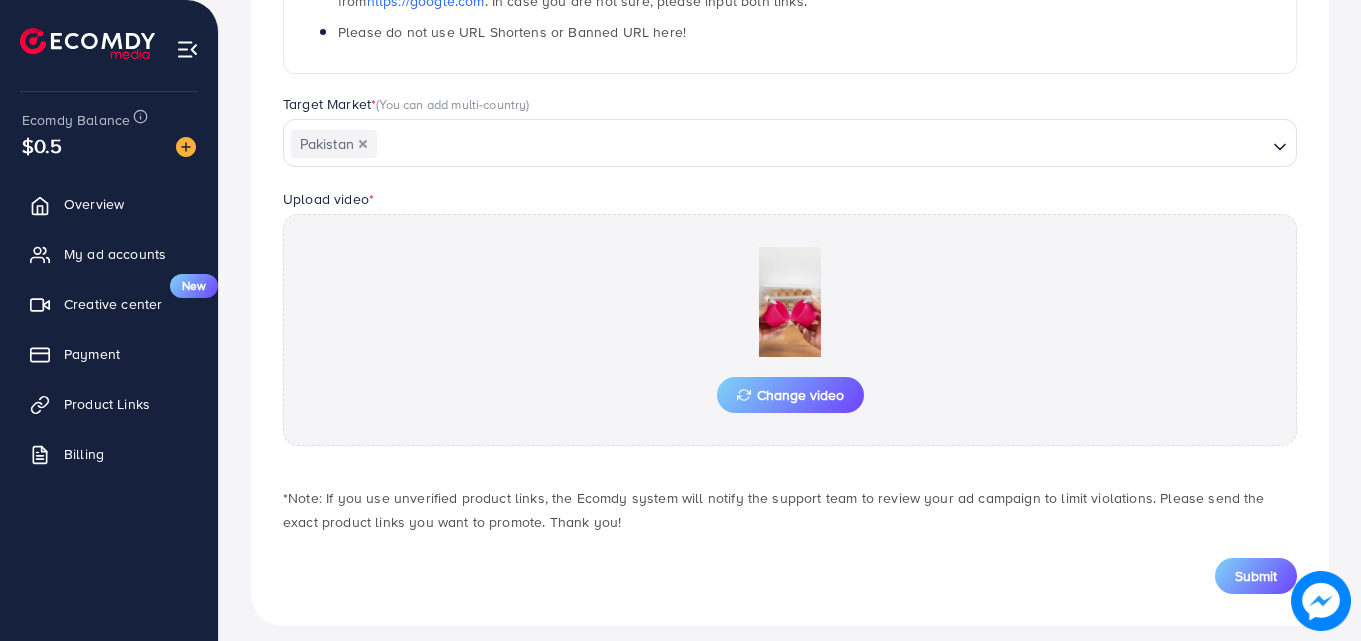 scroll, scrollTop: 521, scrollLeft: 0, axis: vertical 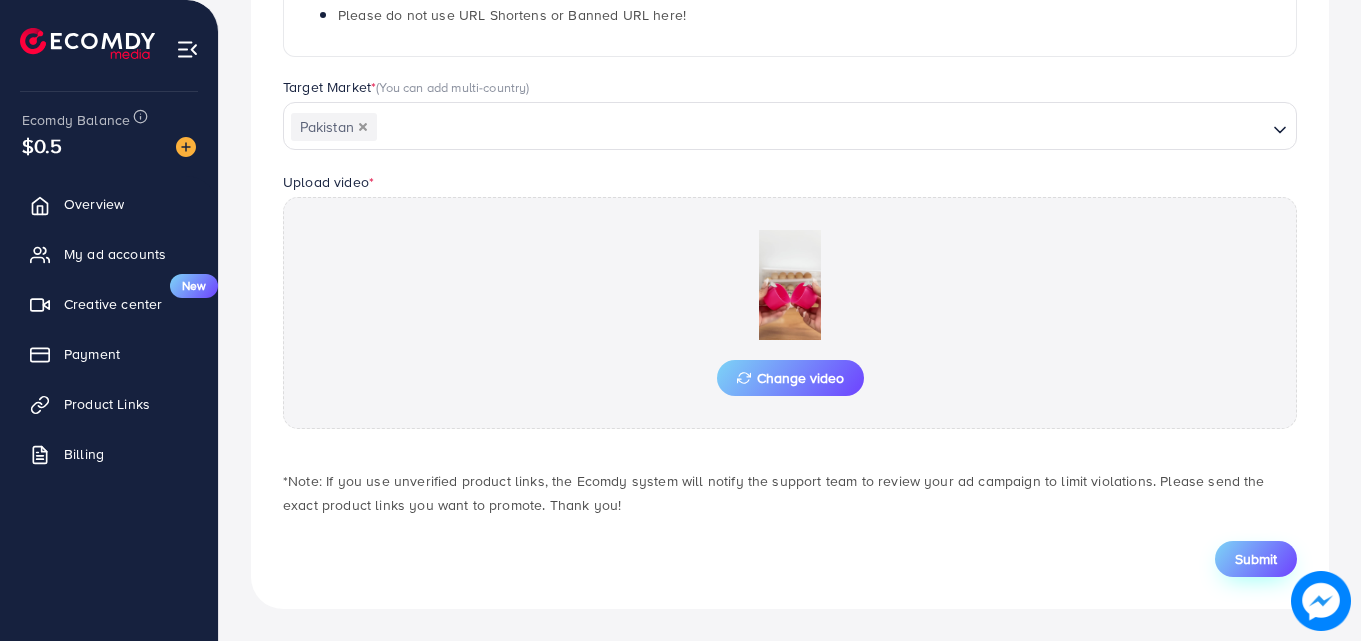 click on "Submit" at bounding box center (1256, 559) 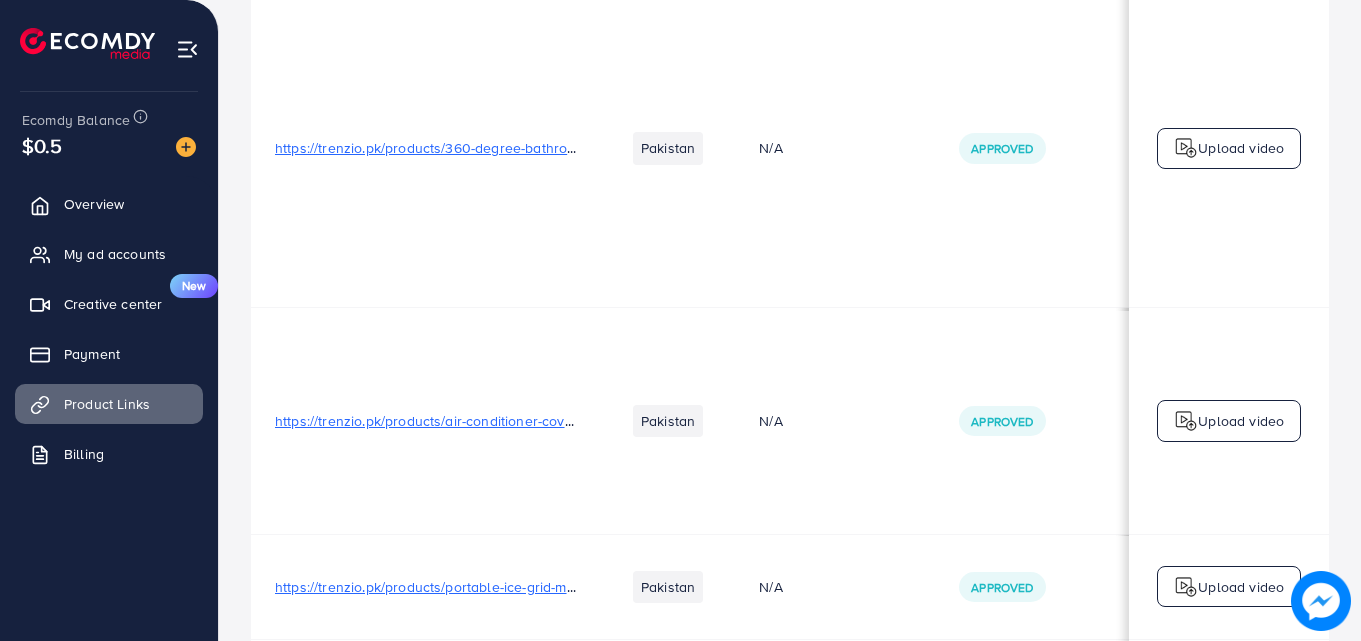 scroll, scrollTop: 0, scrollLeft: 0, axis: both 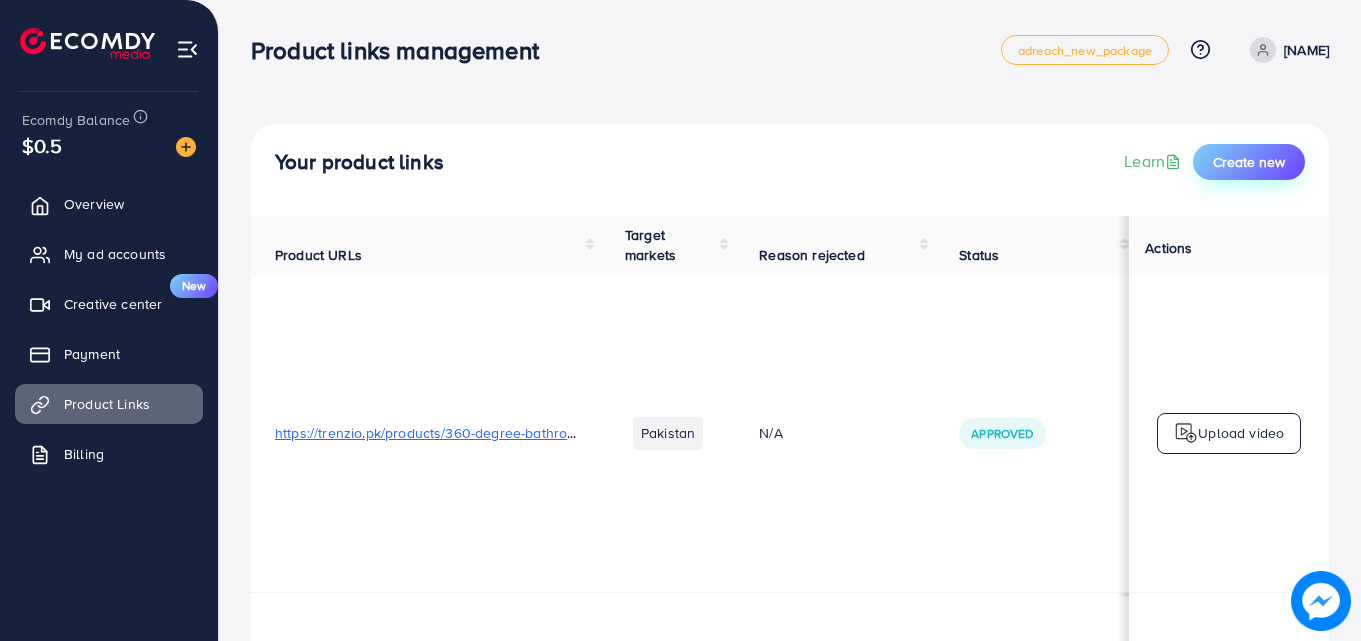click on "Create new" at bounding box center [1249, 162] 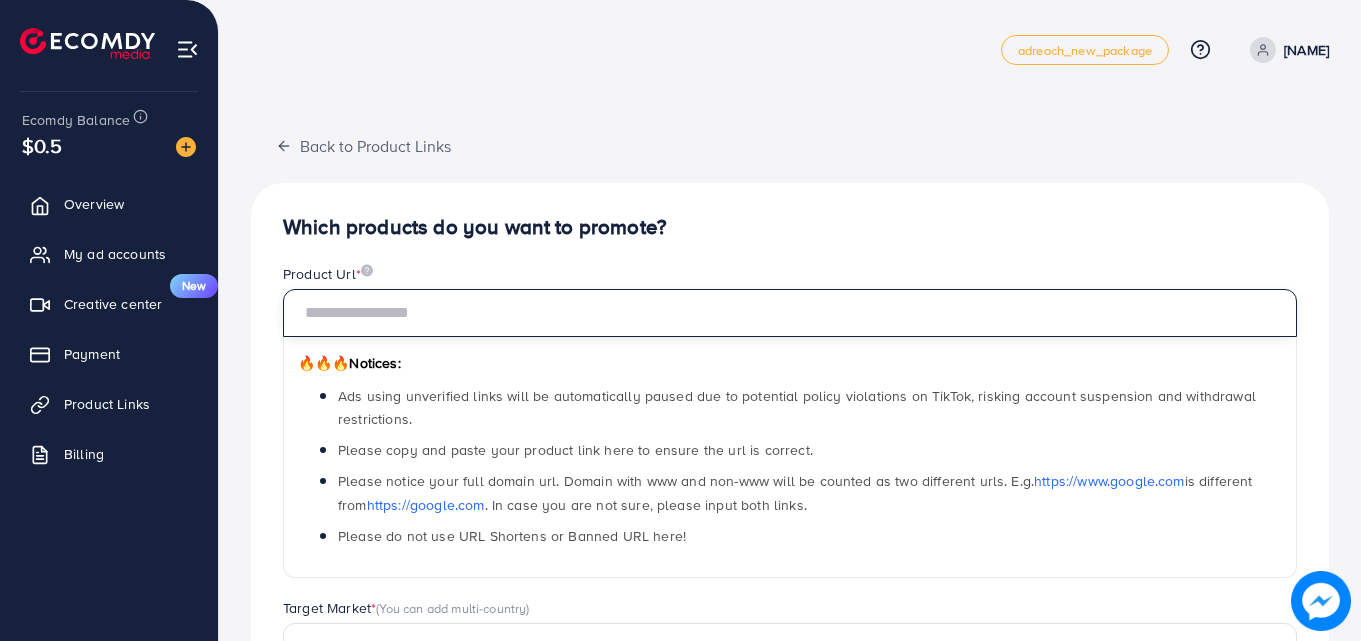 click at bounding box center [790, 313] 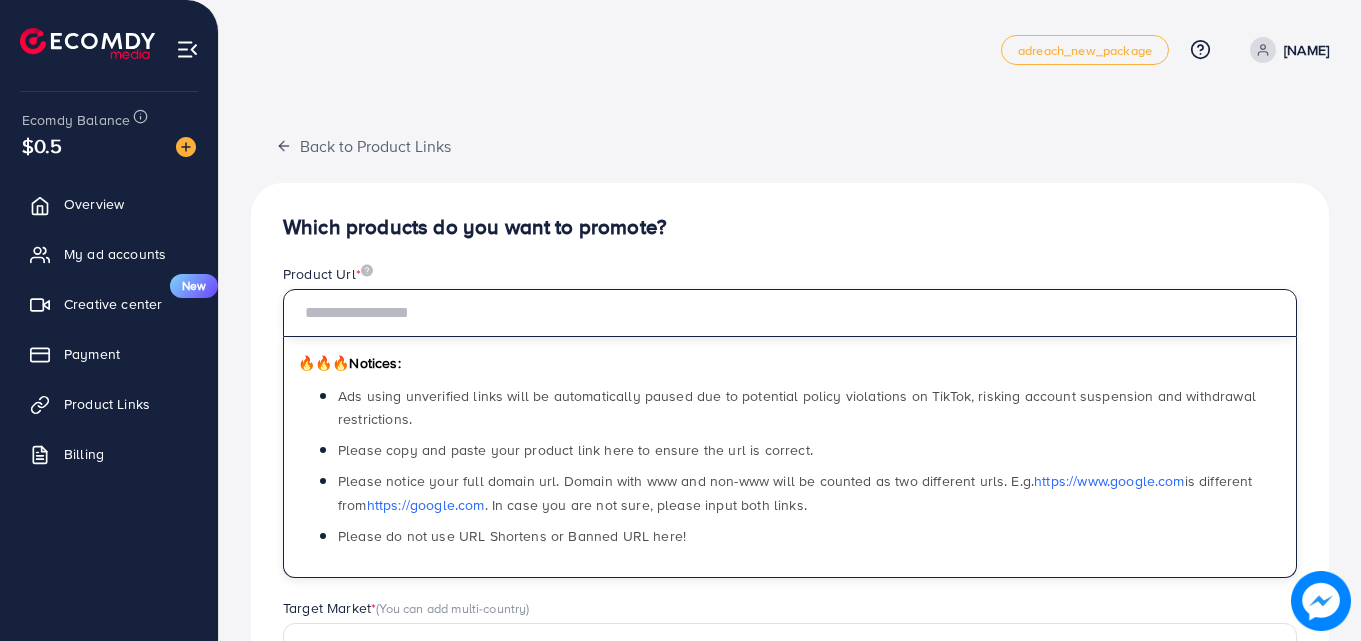 paste on "**********" 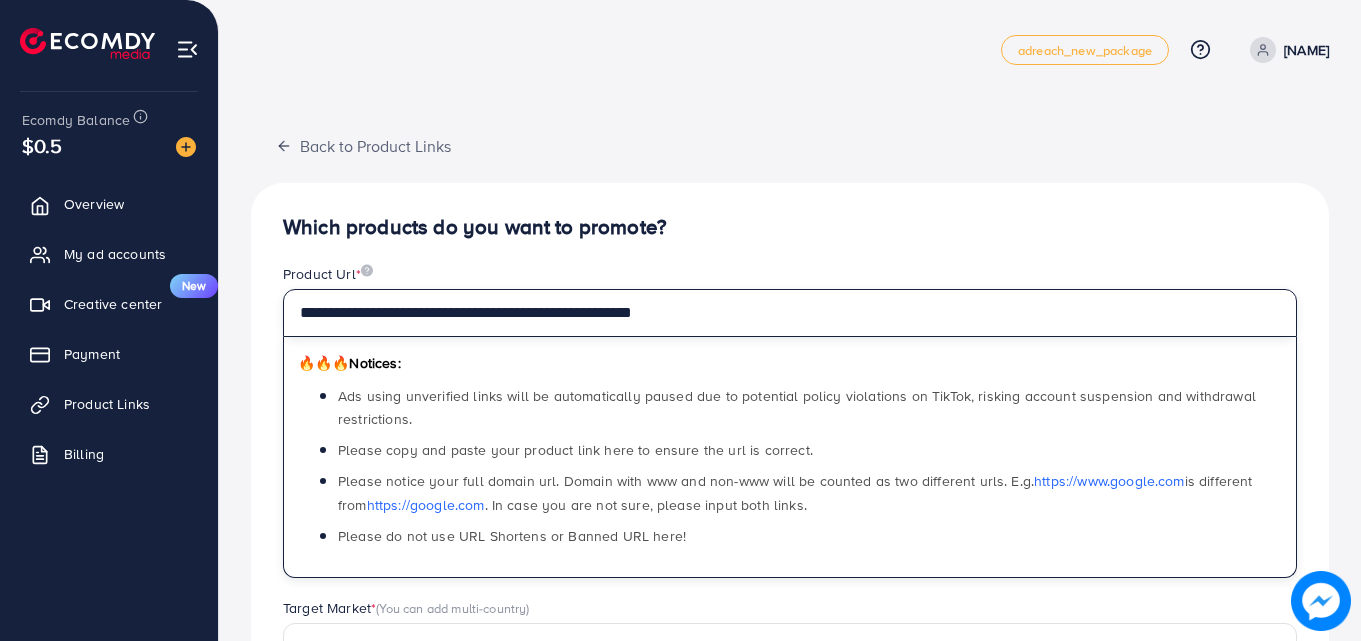 type on "**********" 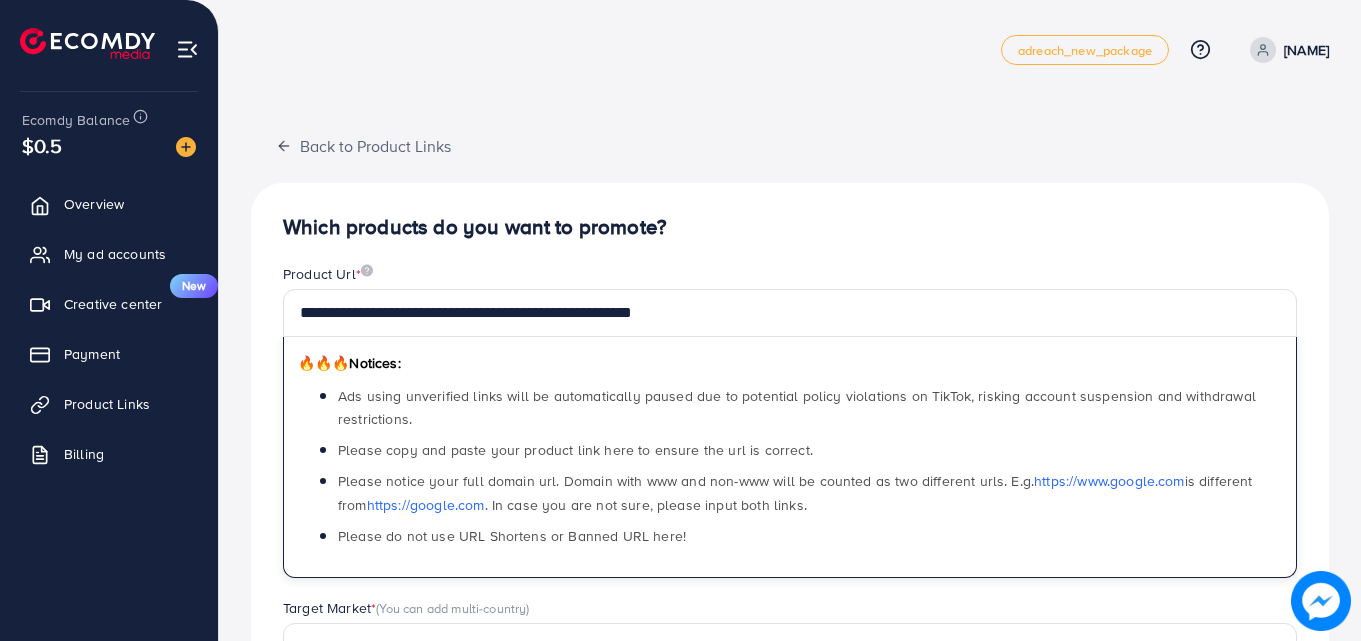click on "**********" at bounding box center (790, 638) 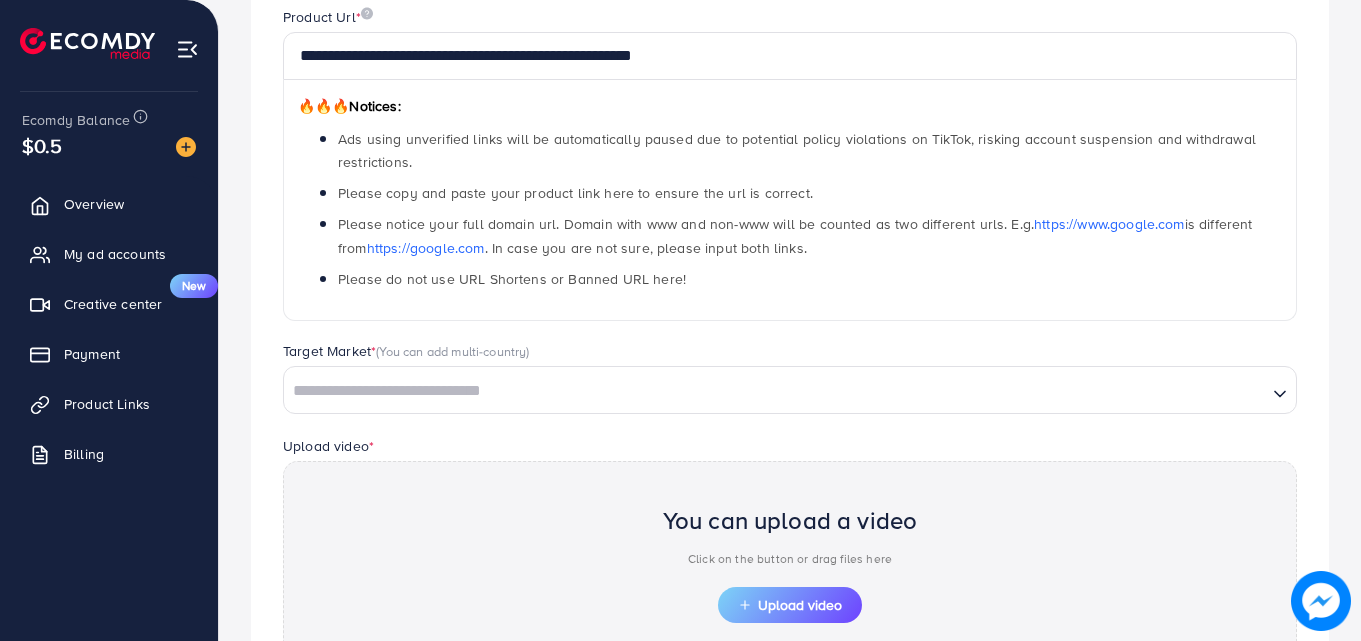 scroll, scrollTop: 484, scrollLeft: 0, axis: vertical 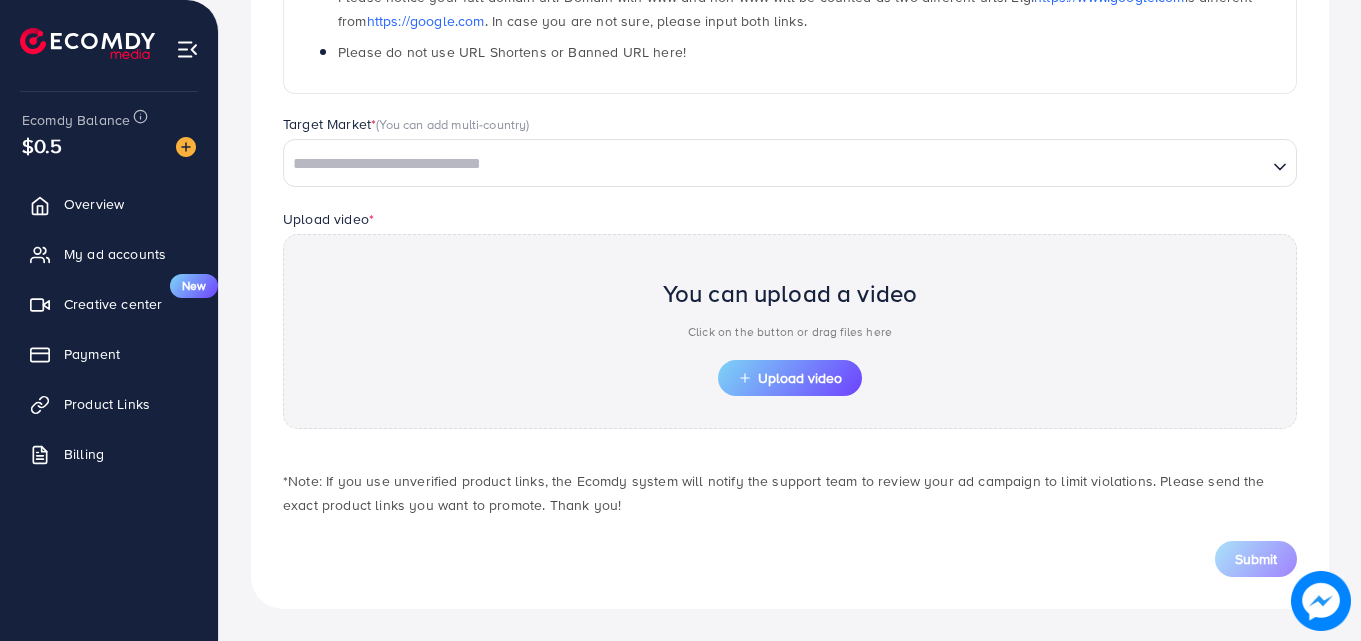 click at bounding box center [775, 164] 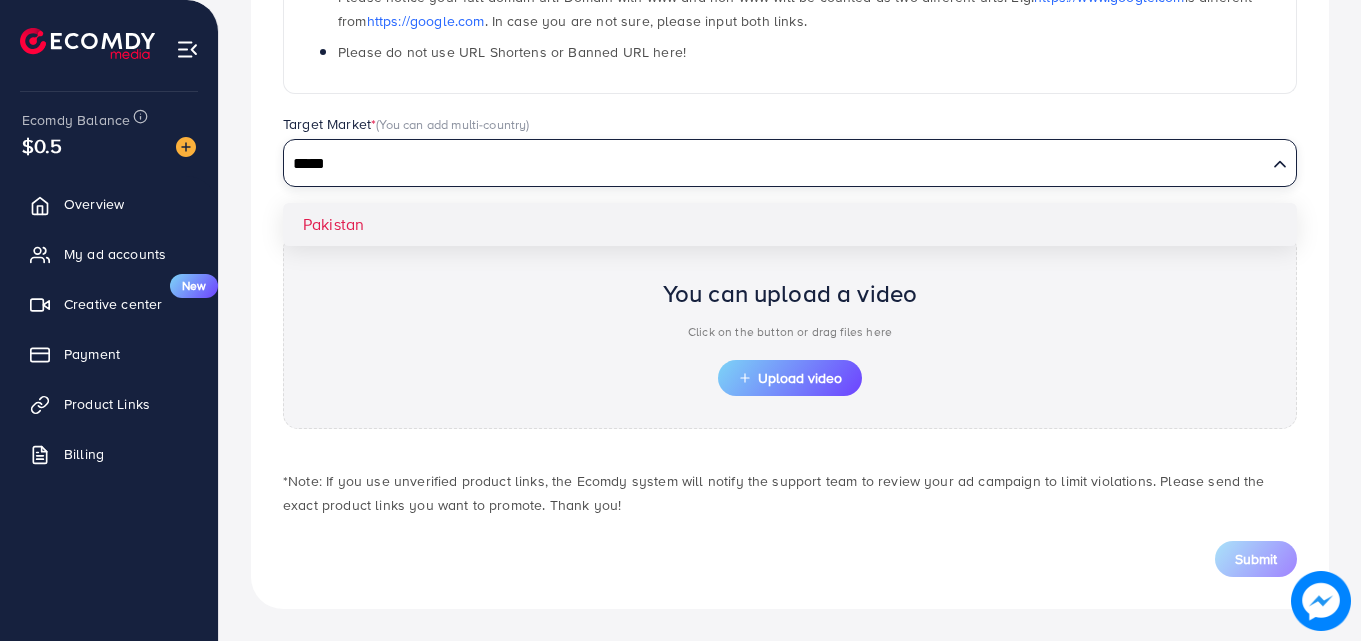 type on "*****" 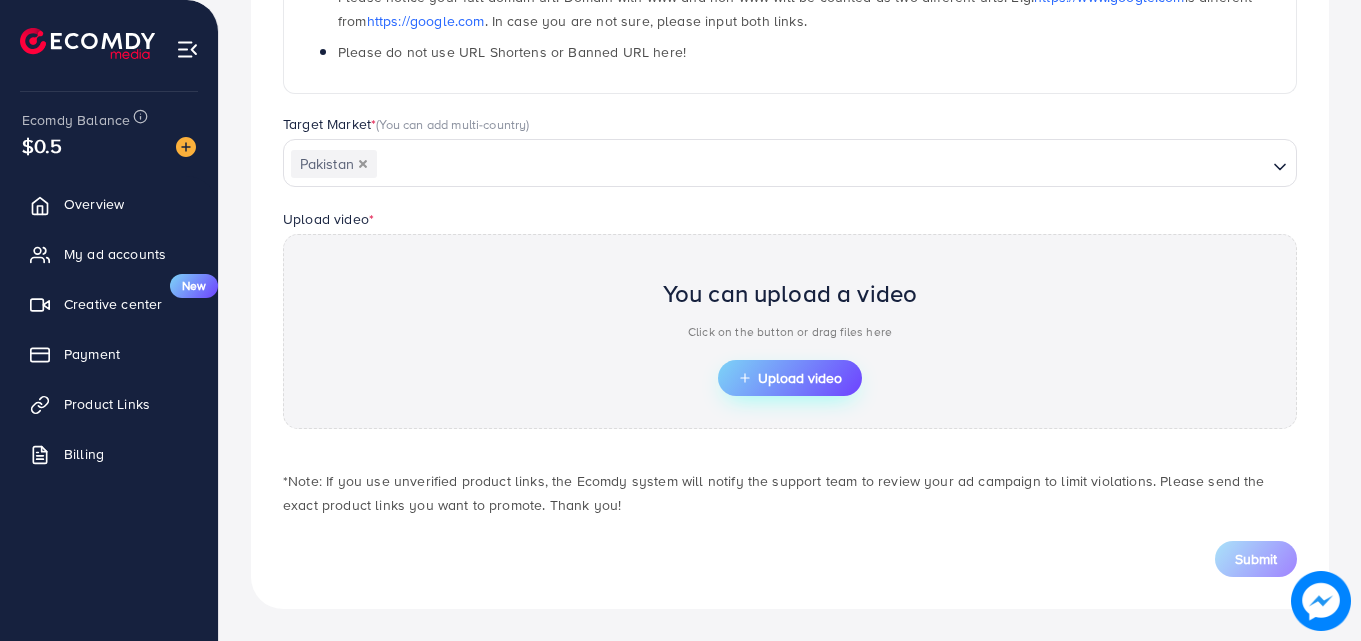 click on "Upload video" at bounding box center (790, 378) 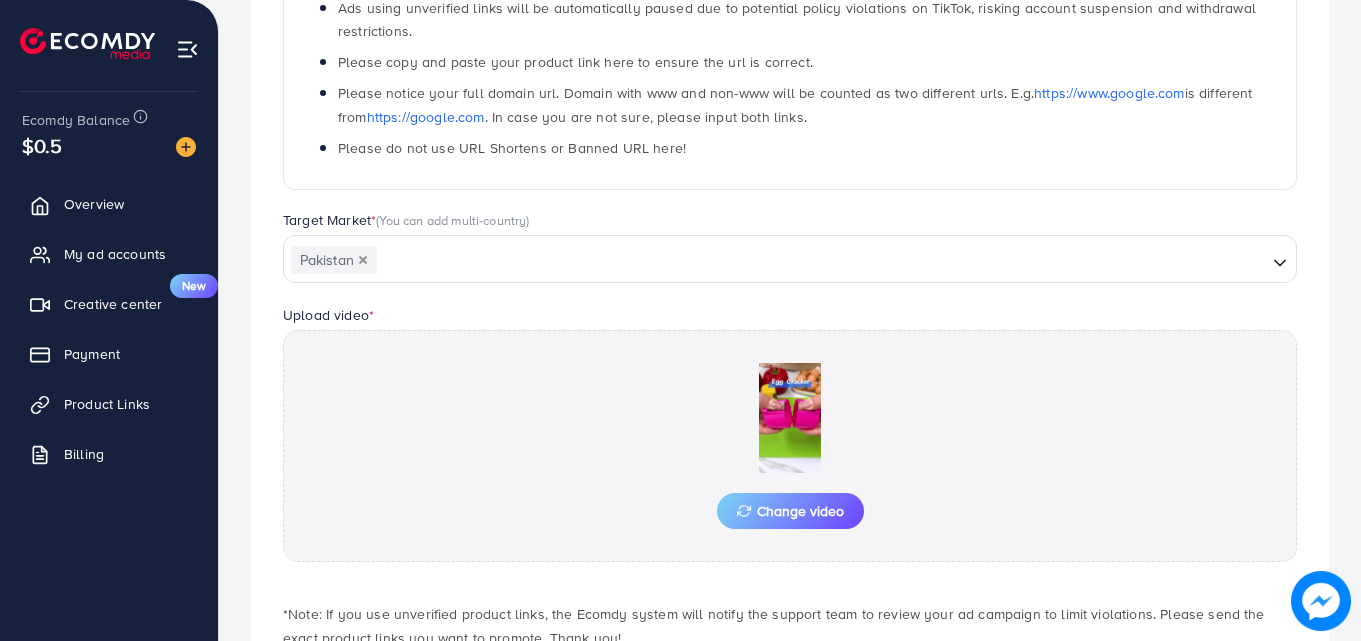 scroll, scrollTop: 0, scrollLeft: 0, axis: both 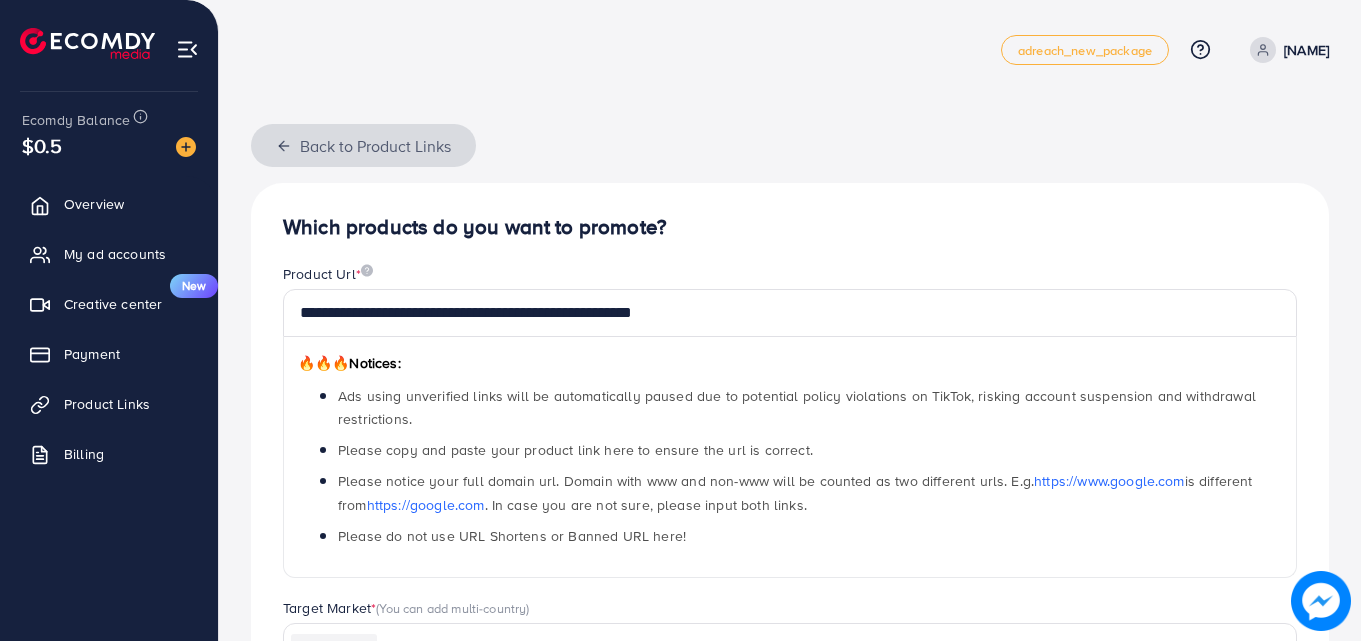 click on "Back to Product Links" at bounding box center [363, 145] 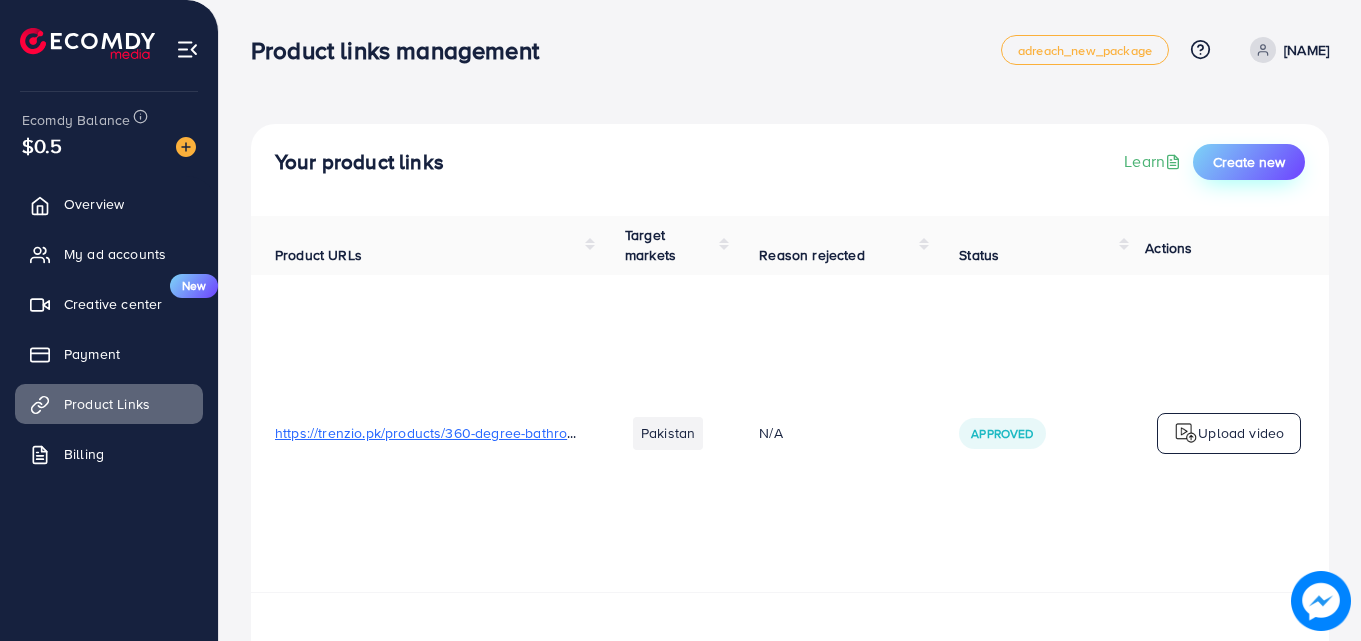click on "Create new" at bounding box center (1249, 162) 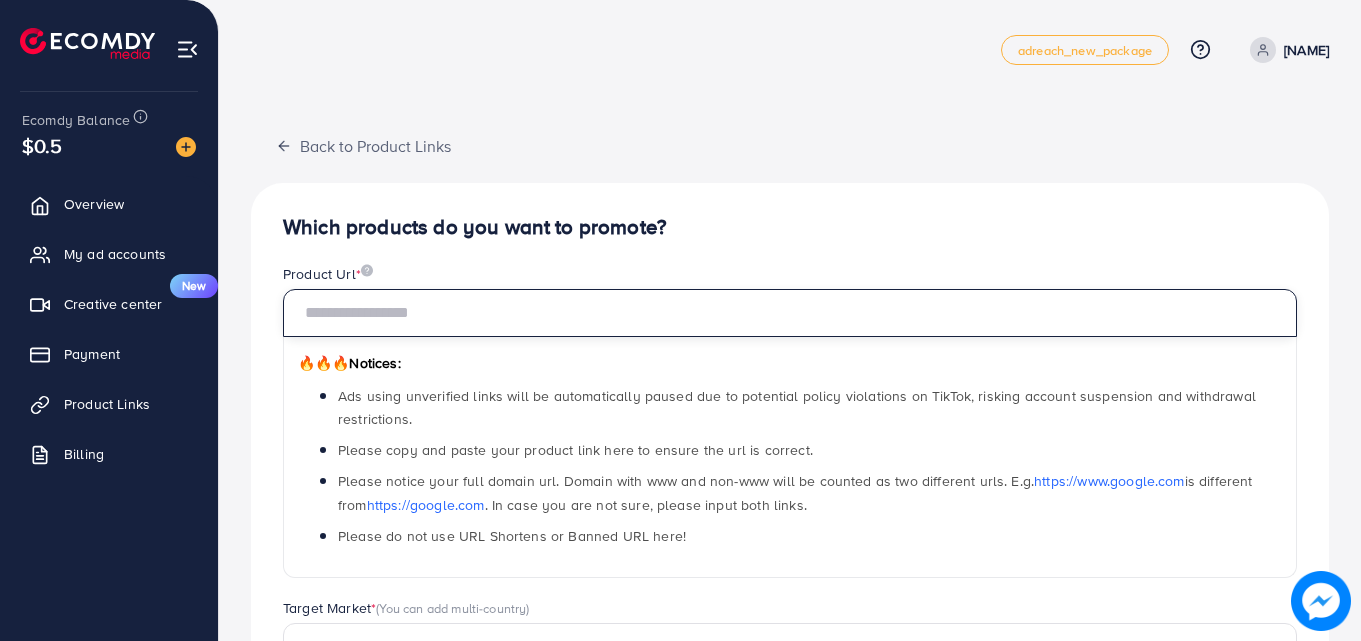 click at bounding box center [790, 313] 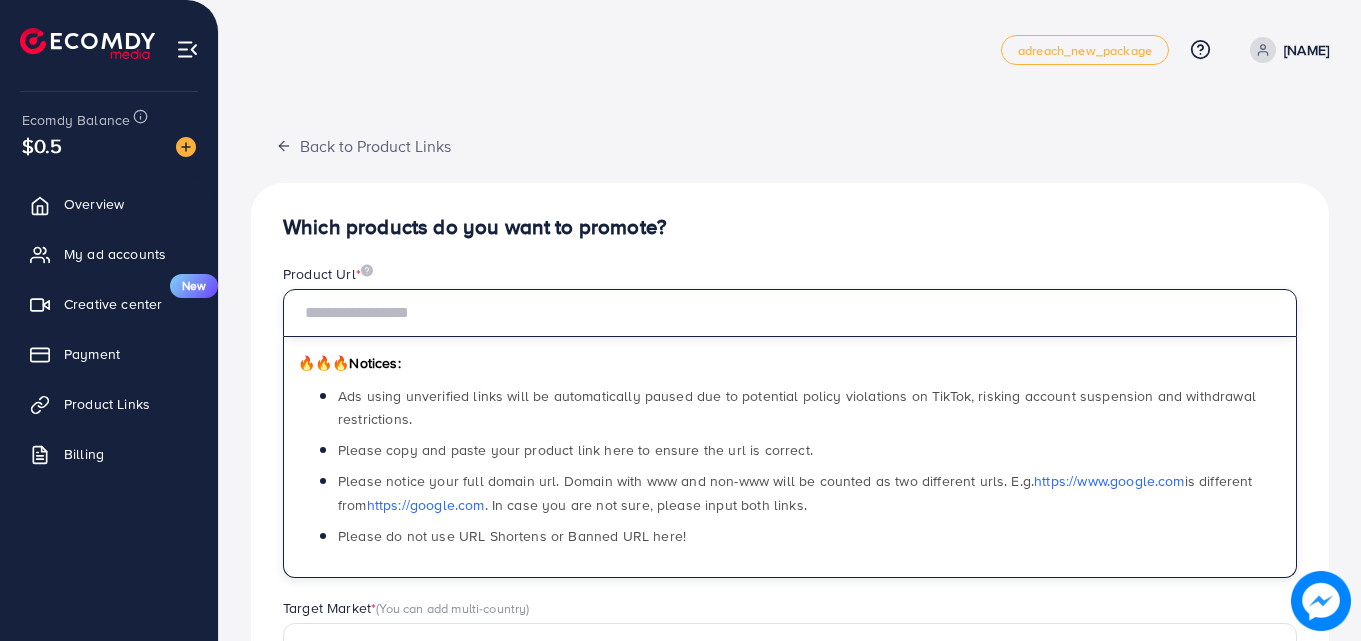paste on "**********" 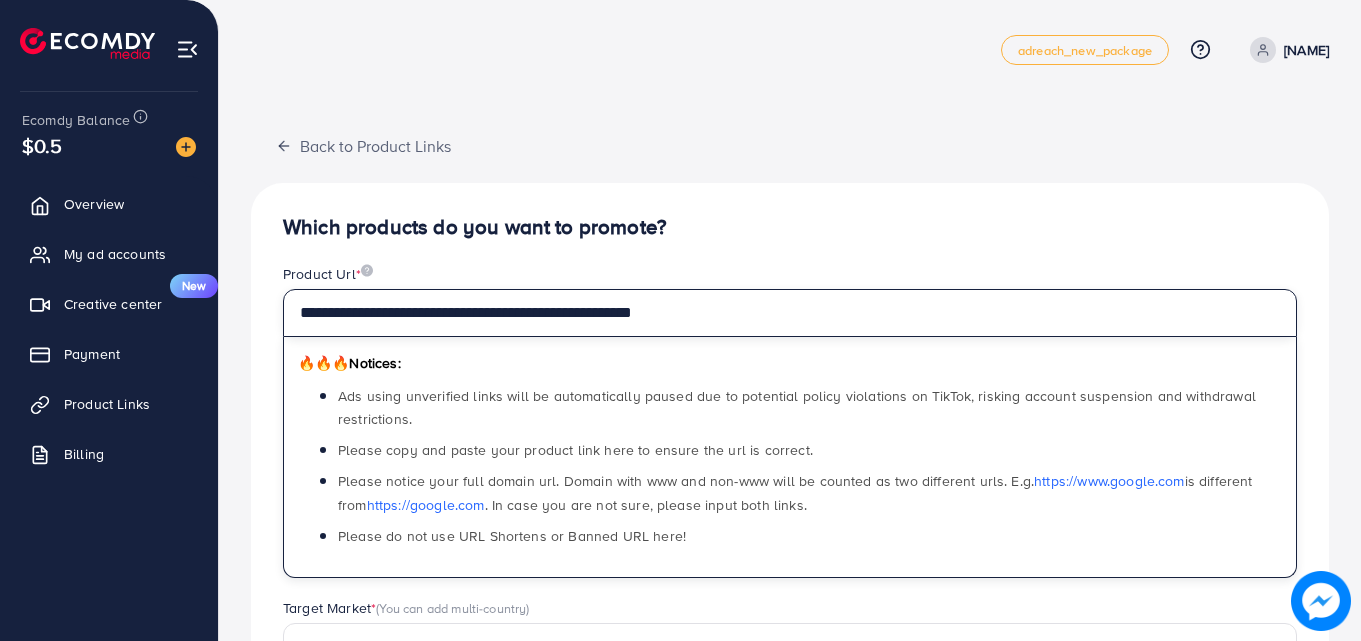 type on "**********" 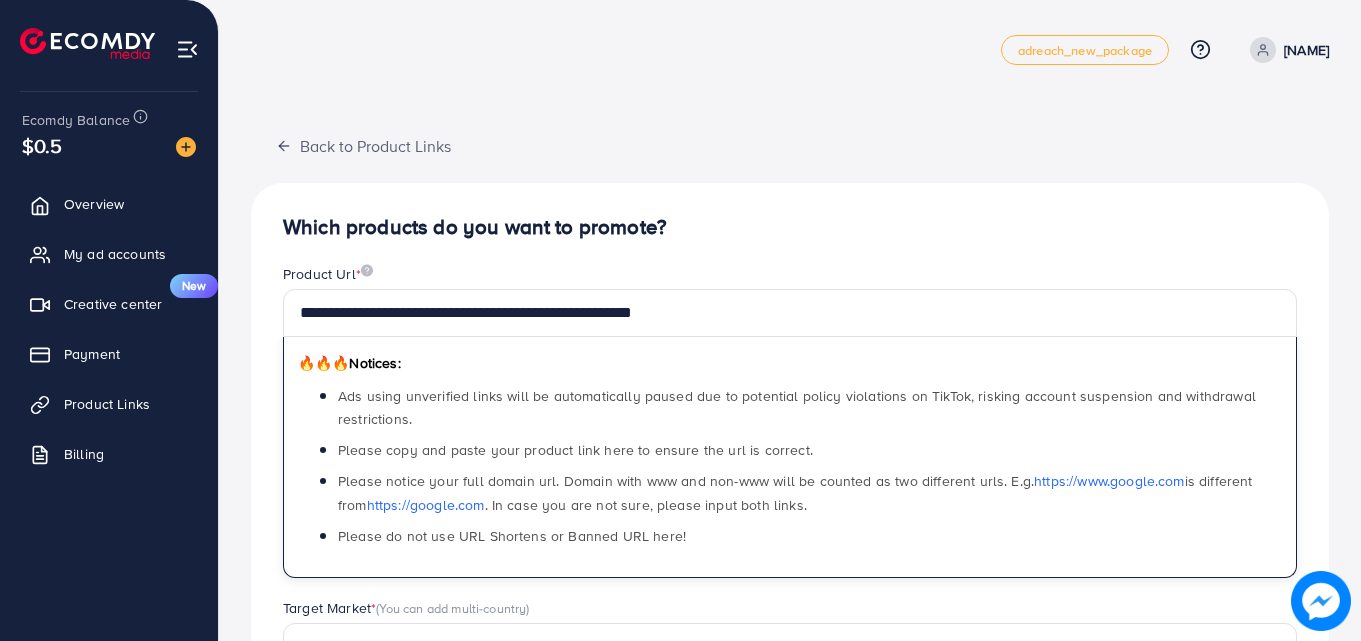 click on "Which products do you want to promote?" at bounding box center [790, 227] 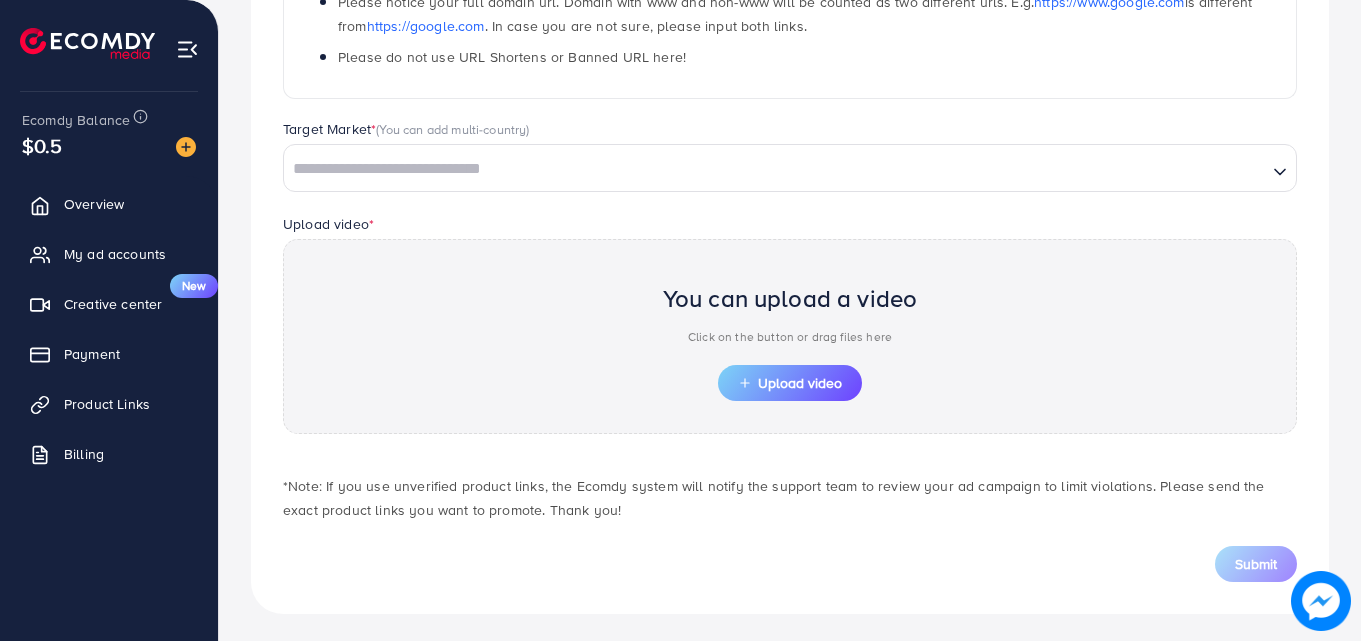 scroll, scrollTop: 484, scrollLeft: 0, axis: vertical 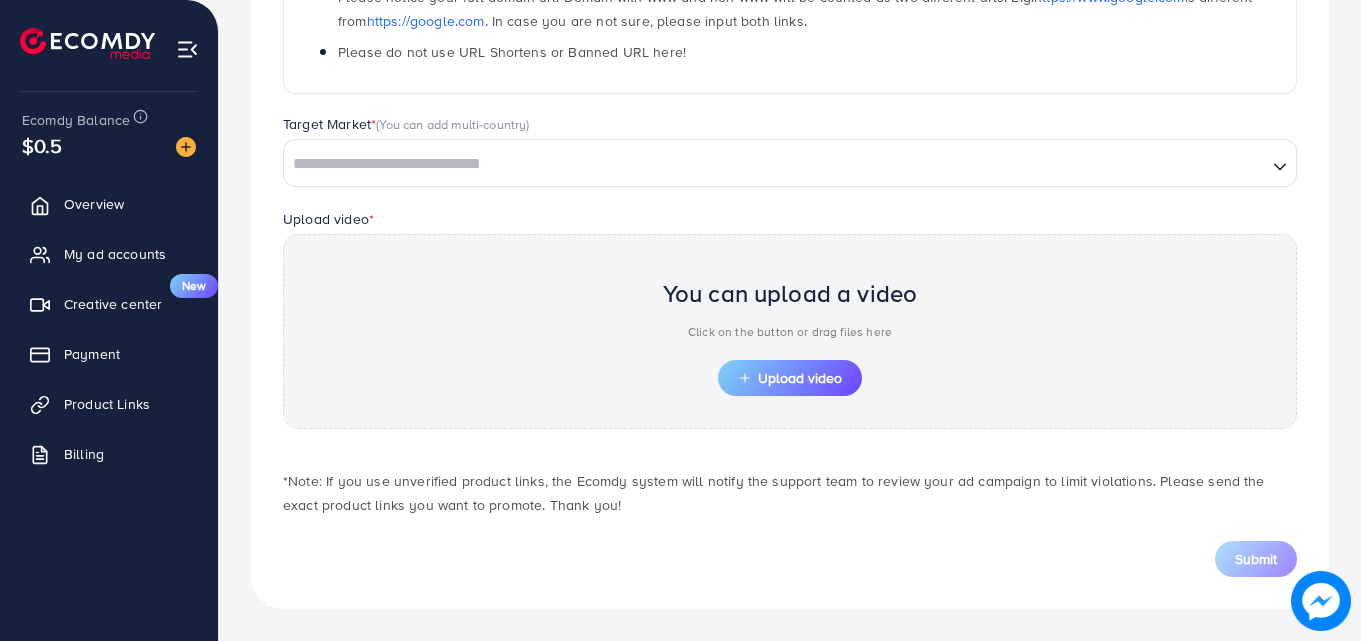 click at bounding box center [775, 164] 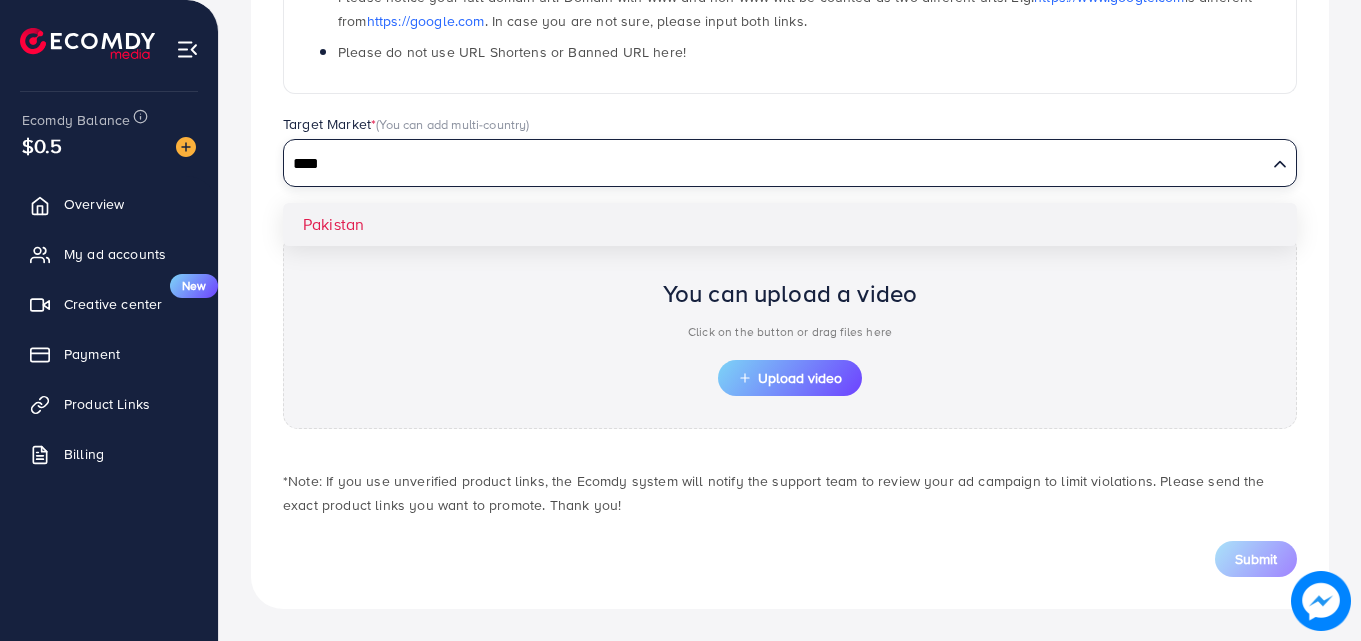 type on "****" 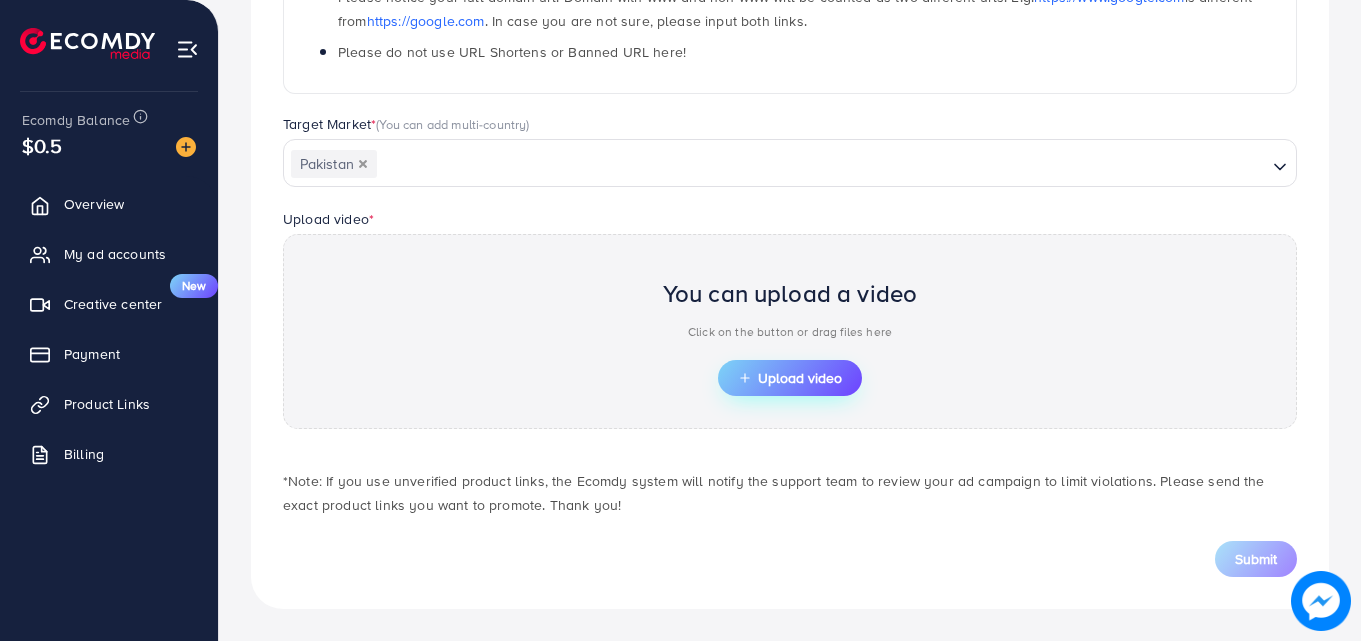 click on "Upload video" at bounding box center (790, 378) 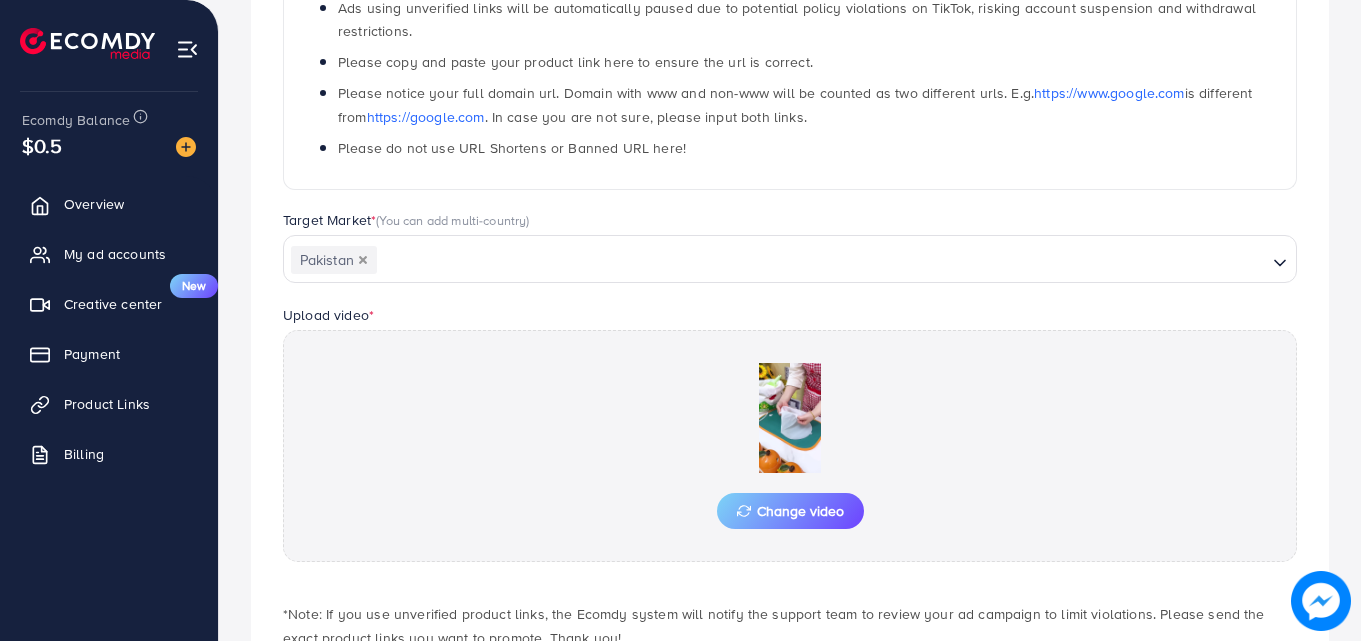 scroll, scrollTop: 484, scrollLeft: 0, axis: vertical 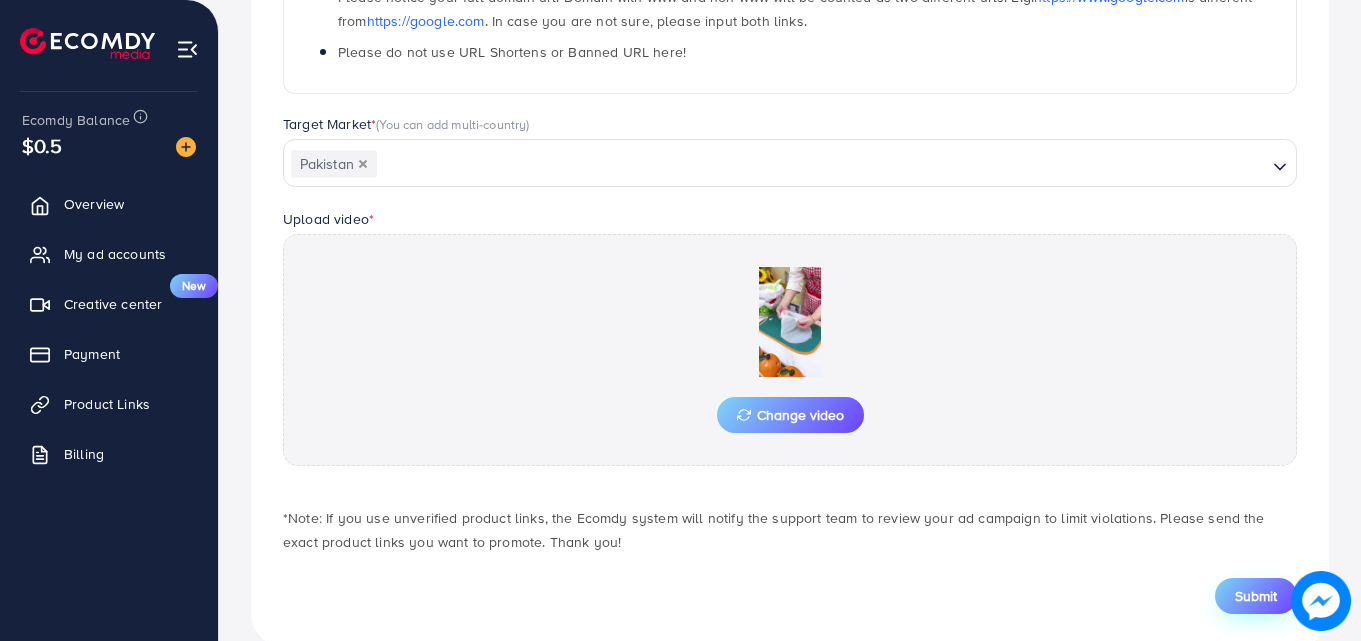 click on "Submit" at bounding box center (1256, 596) 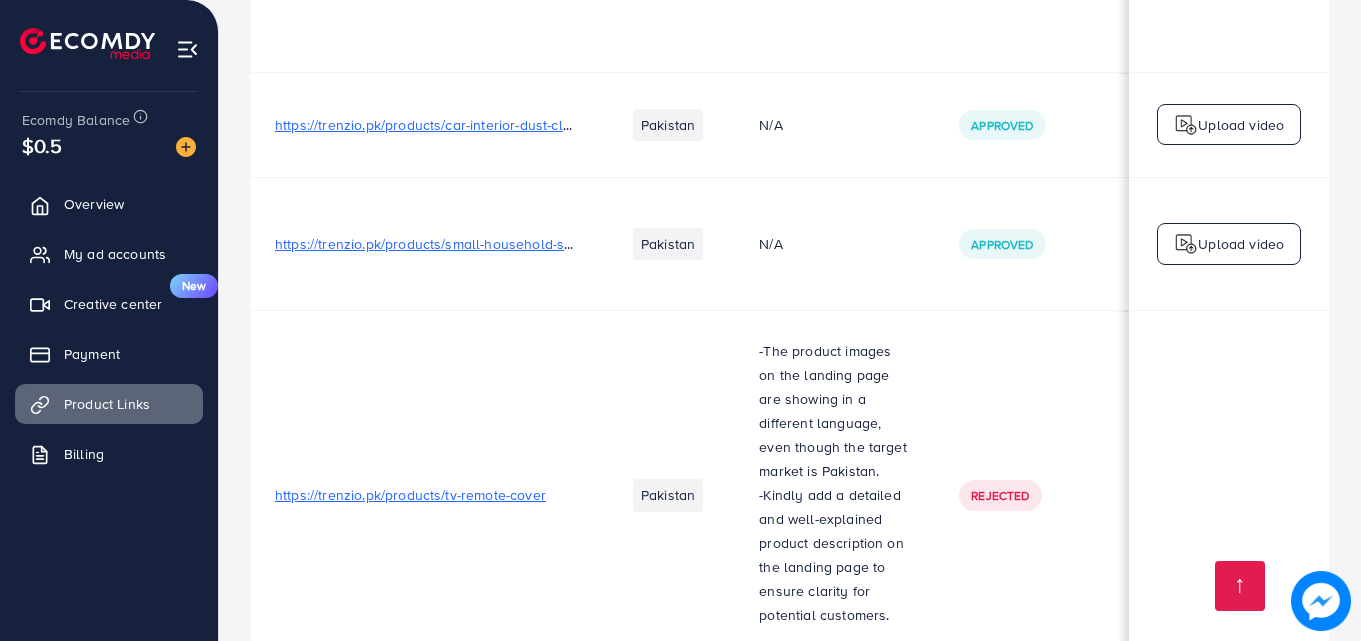 scroll, scrollTop: 4205, scrollLeft: 0, axis: vertical 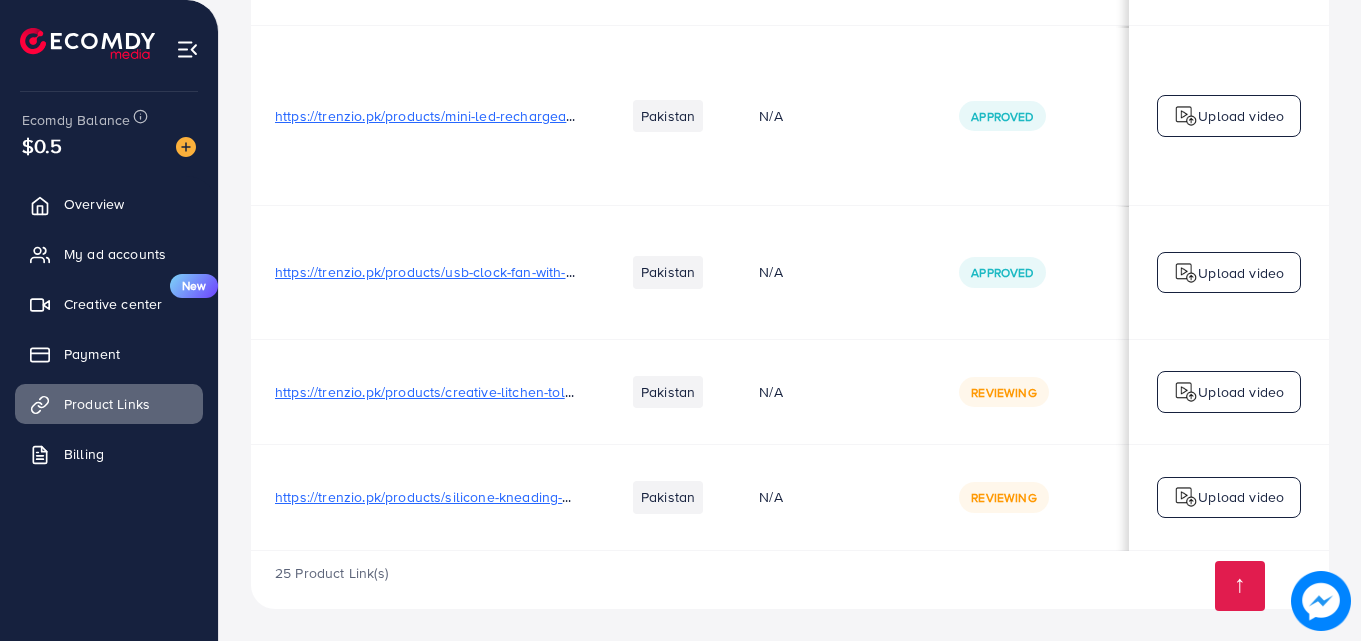 click on "Upload video" at bounding box center [1241, 497] 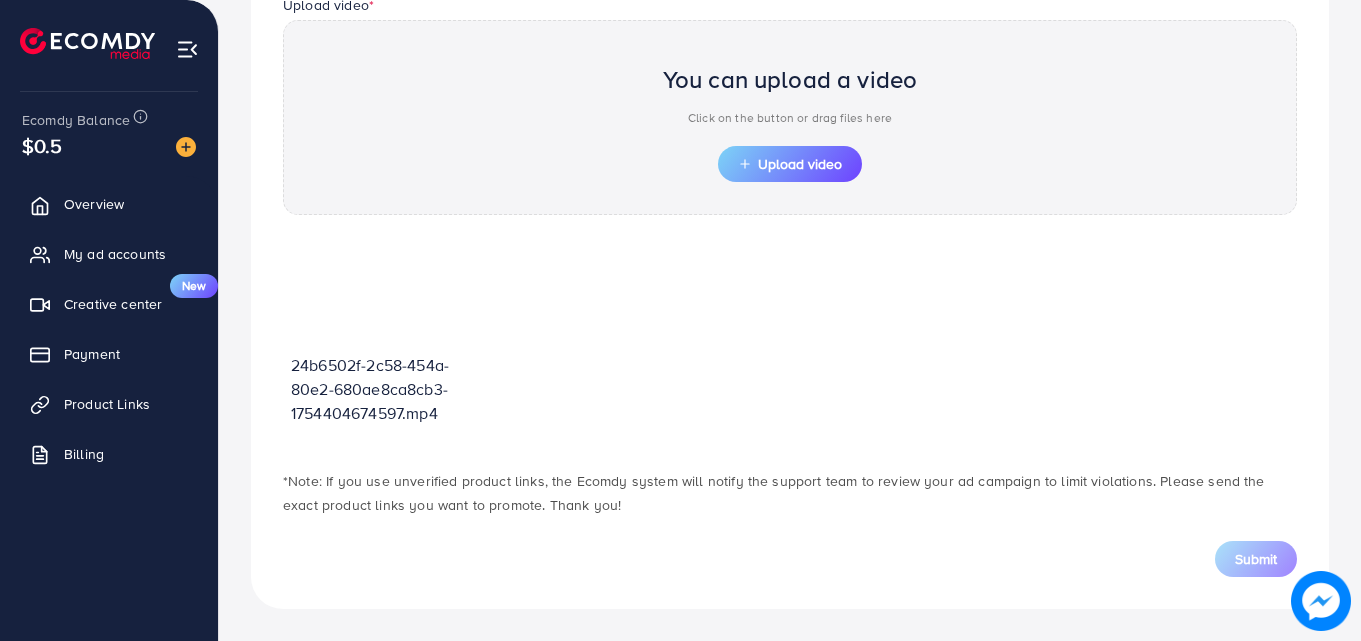 scroll, scrollTop: 698, scrollLeft: 0, axis: vertical 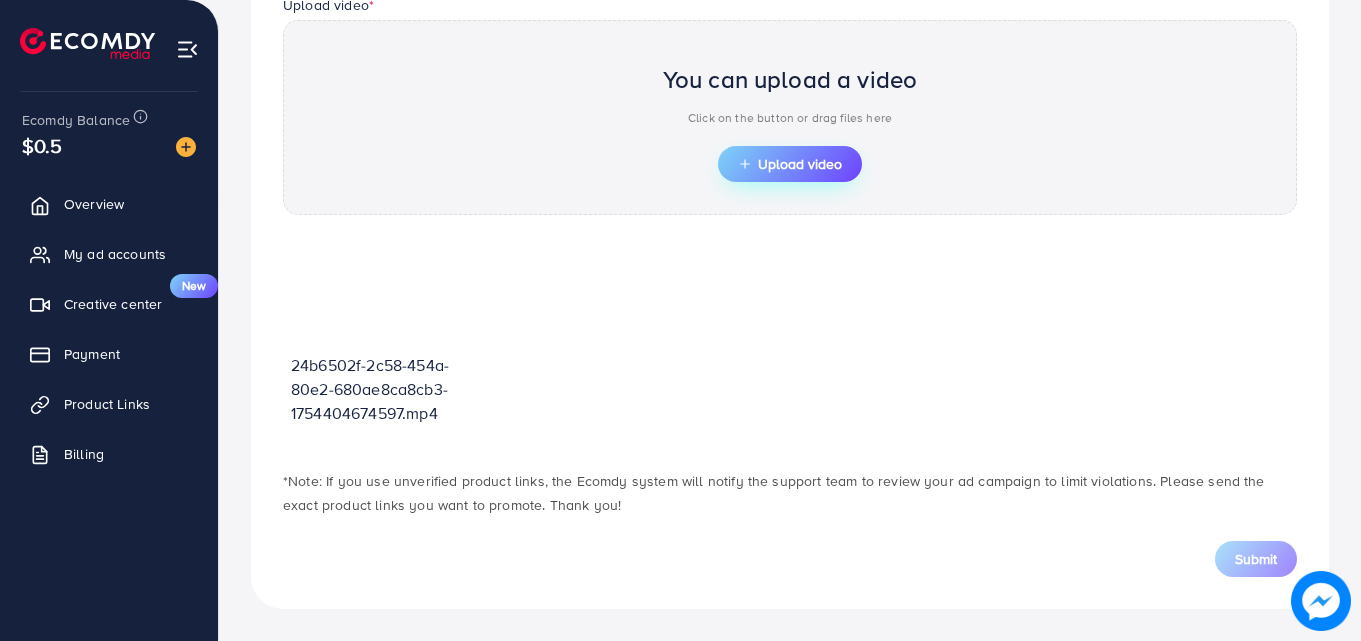 click on "Upload video" at bounding box center (790, 164) 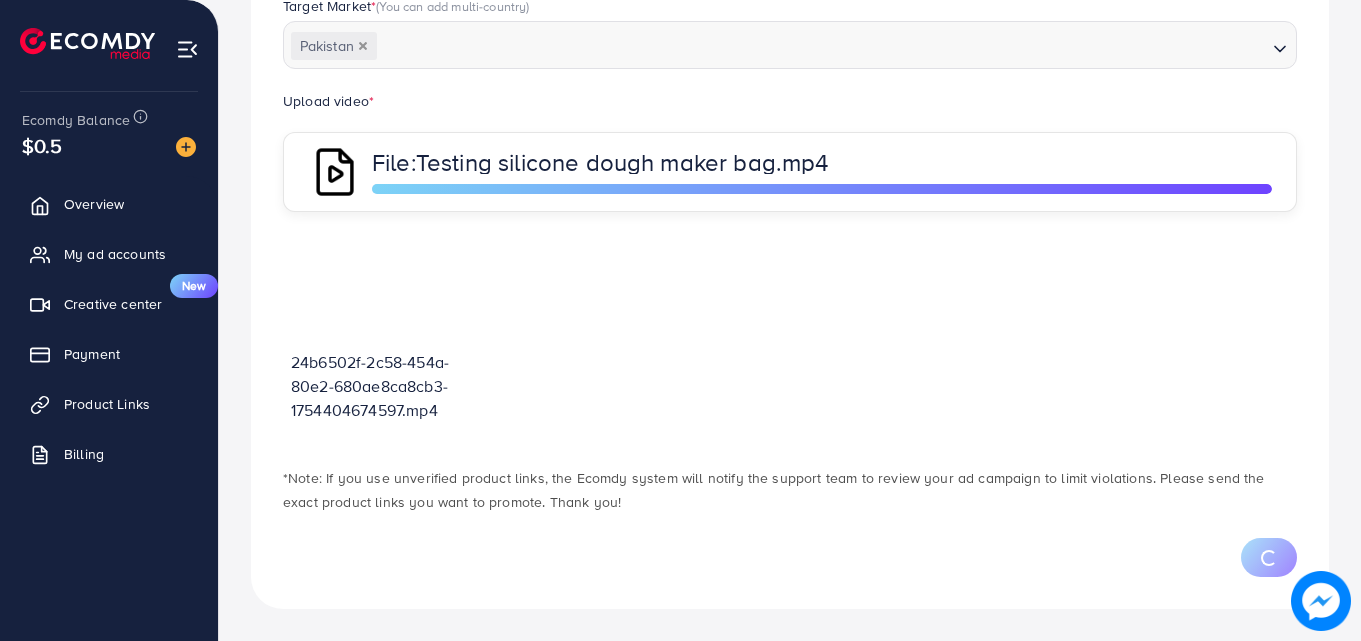 scroll, scrollTop: 698, scrollLeft: 0, axis: vertical 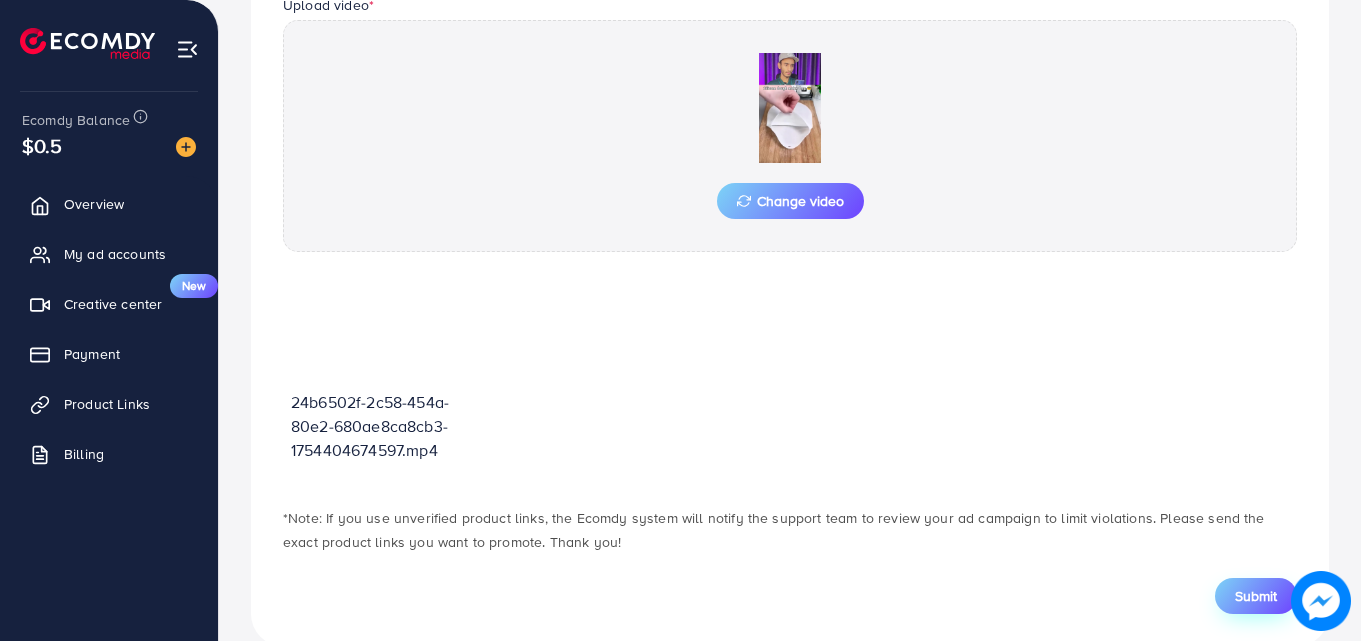 click on "Submit" at bounding box center [1256, 596] 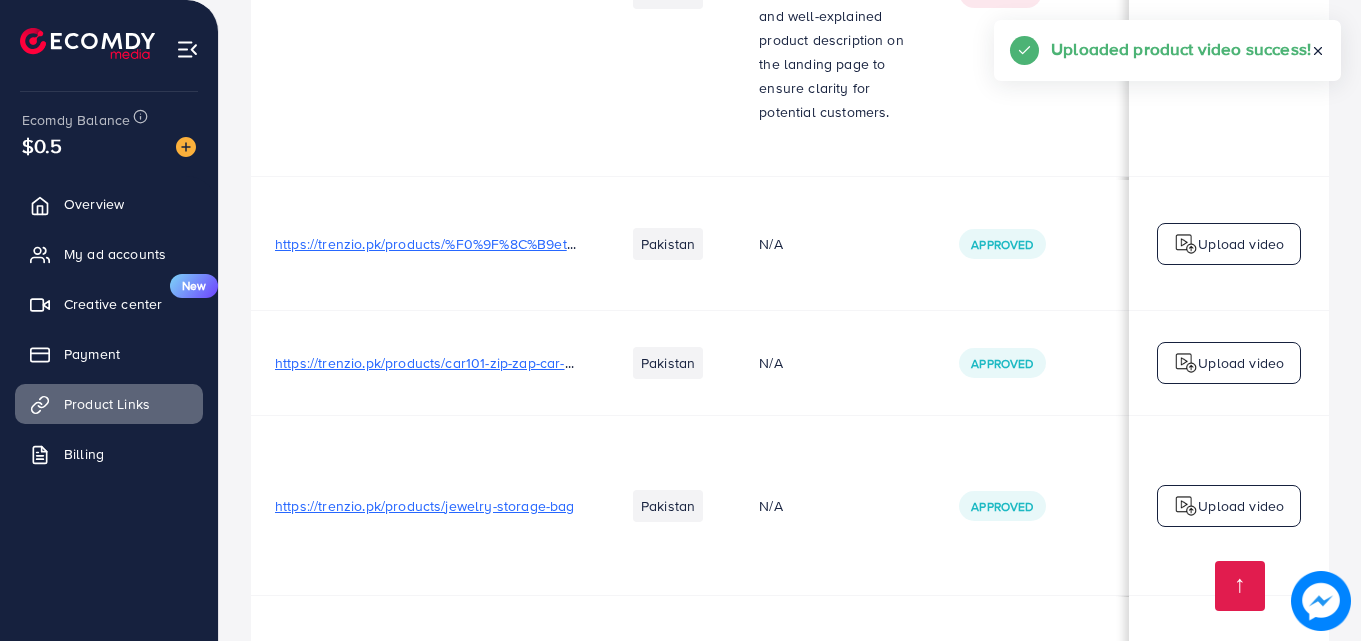 scroll, scrollTop: 4233, scrollLeft: 0, axis: vertical 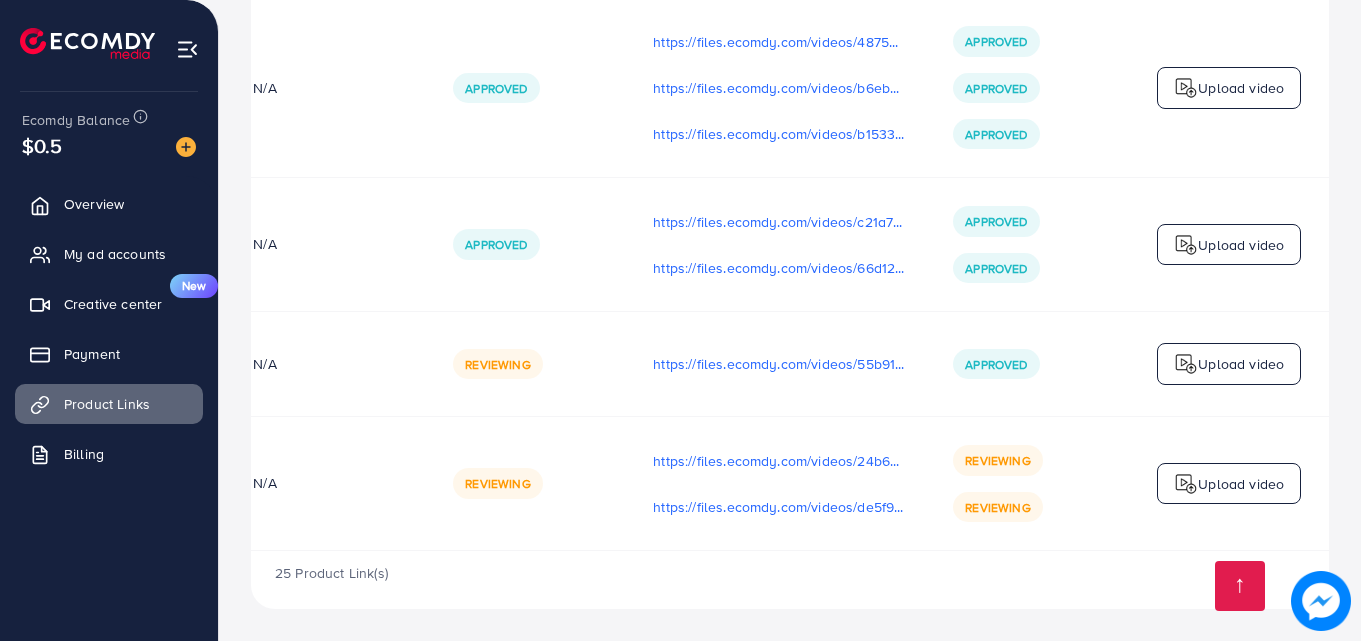 click on "Upload video" at bounding box center (1229, 484) 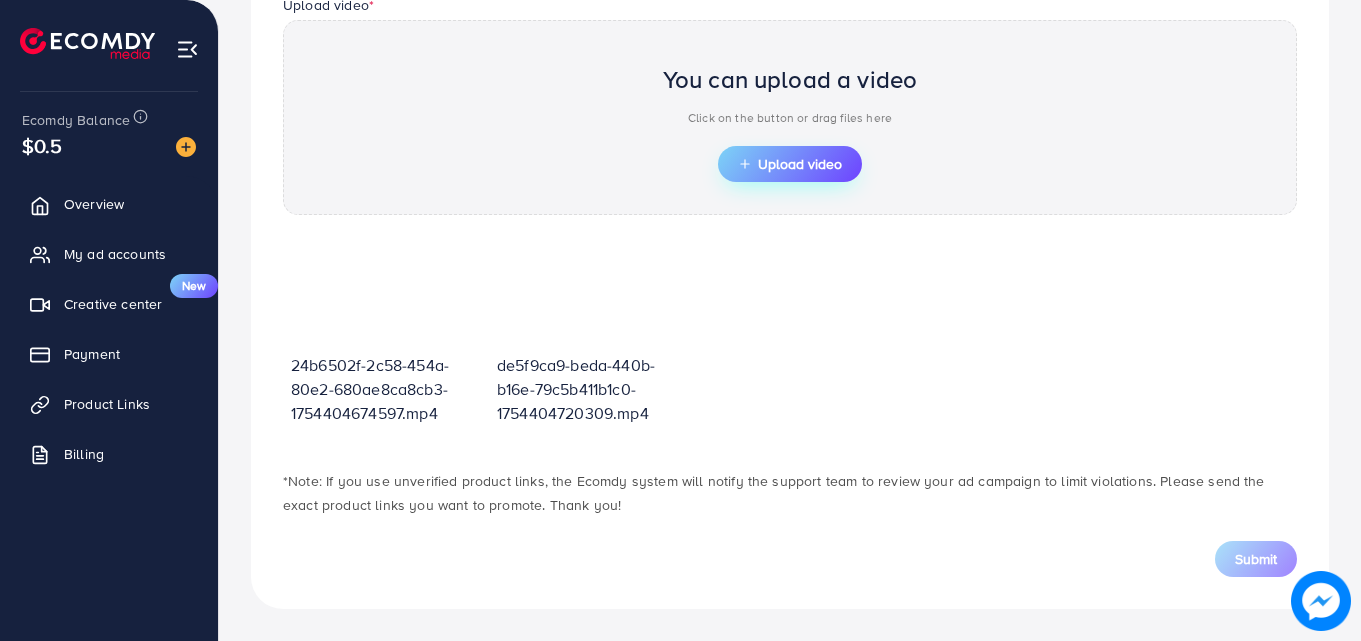 click on "Upload video" at bounding box center (790, 164) 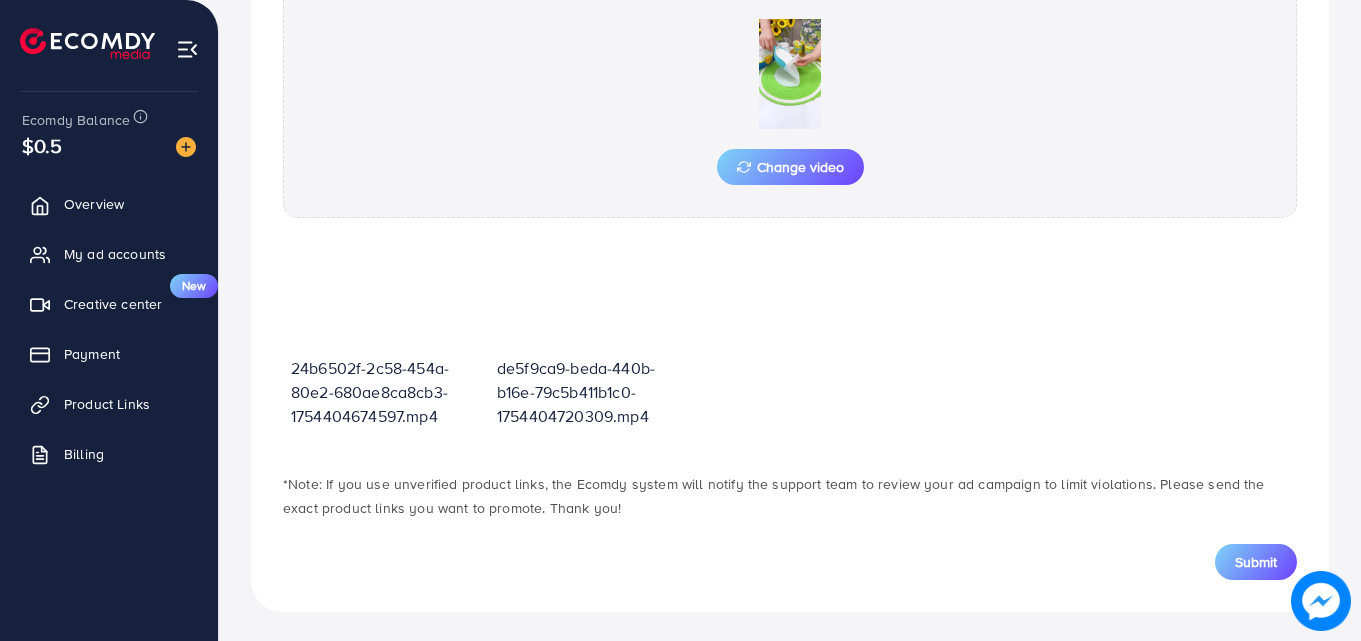 scroll, scrollTop: 735, scrollLeft: 0, axis: vertical 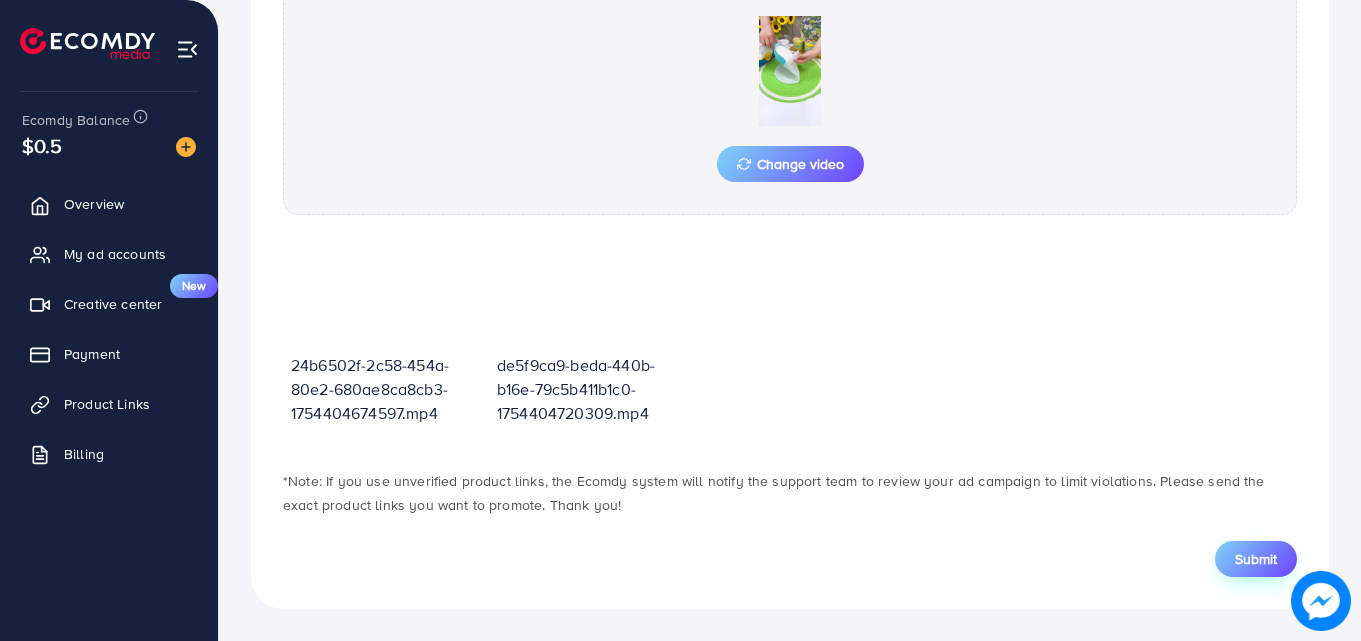 click on "Submit" at bounding box center [1256, 559] 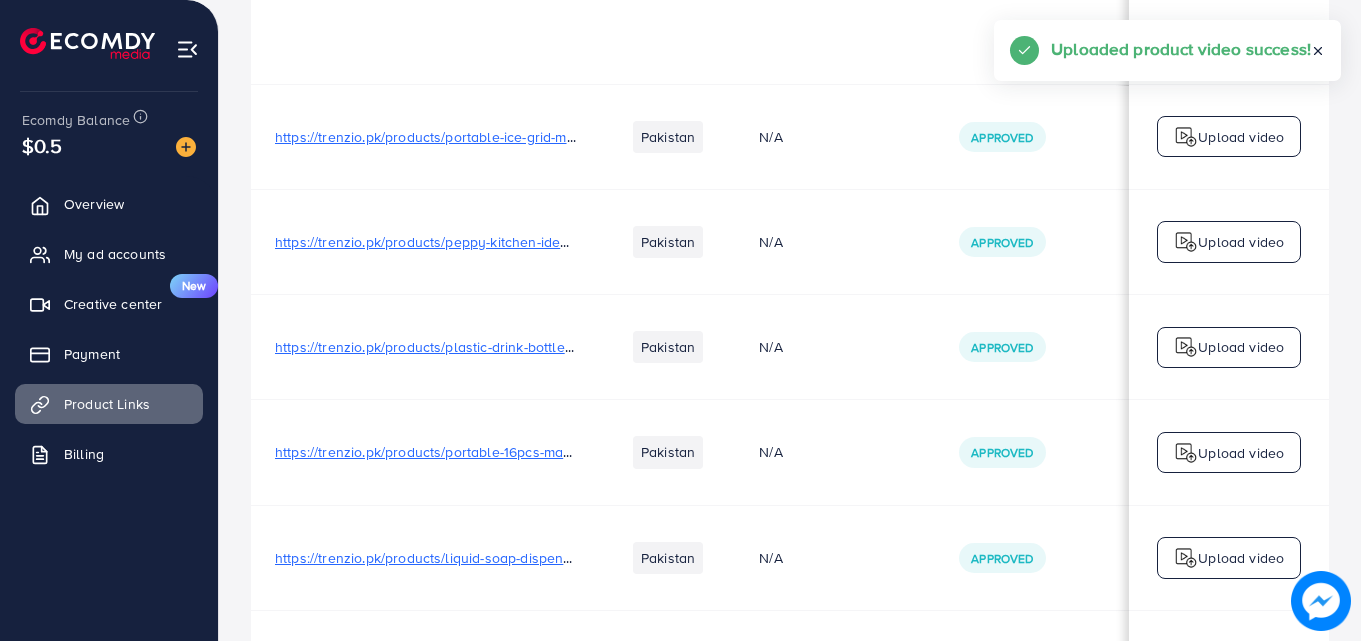 scroll, scrollTop: 0, scrollLeft: 0, axis: both 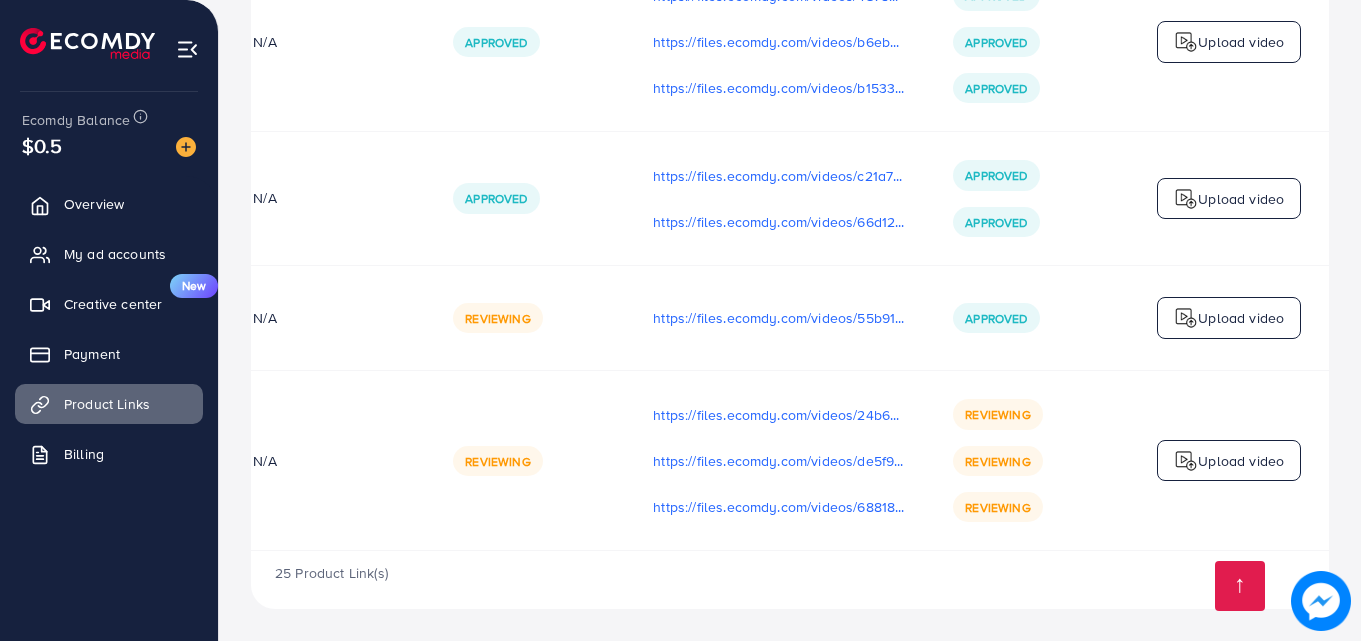 click at bounding box center (1186, 318) 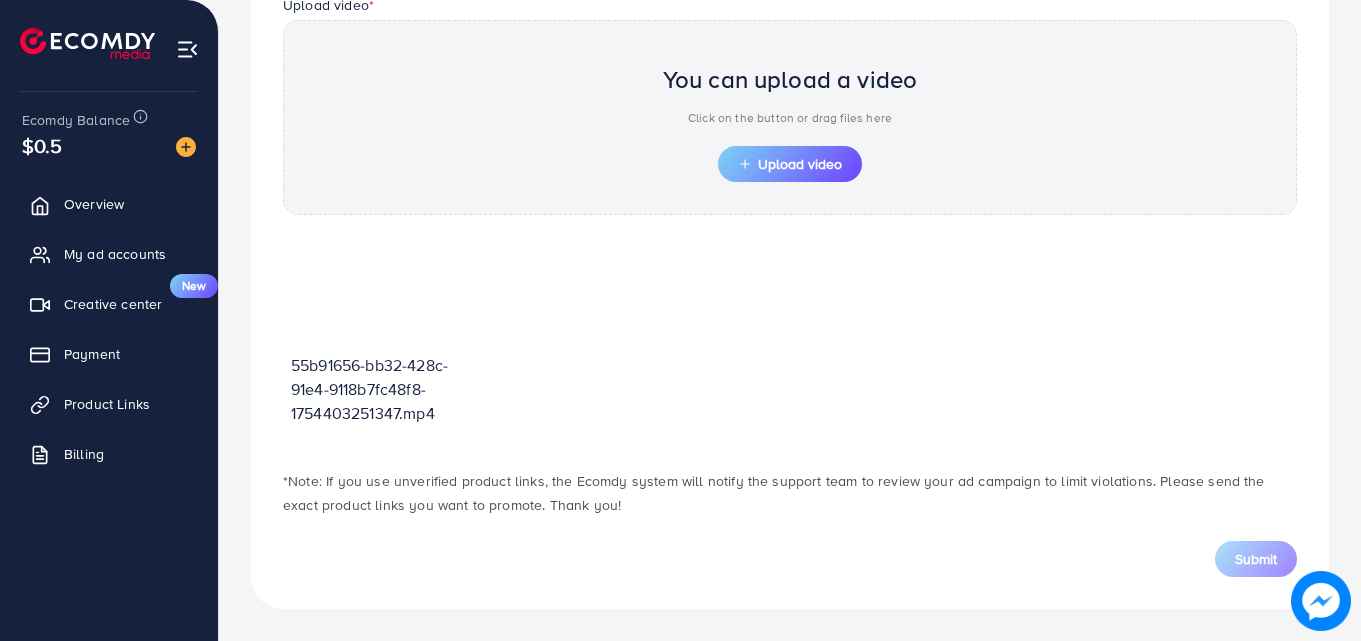 scroll, scrollTop: 698, scrollLeft: 0, axis: vertical 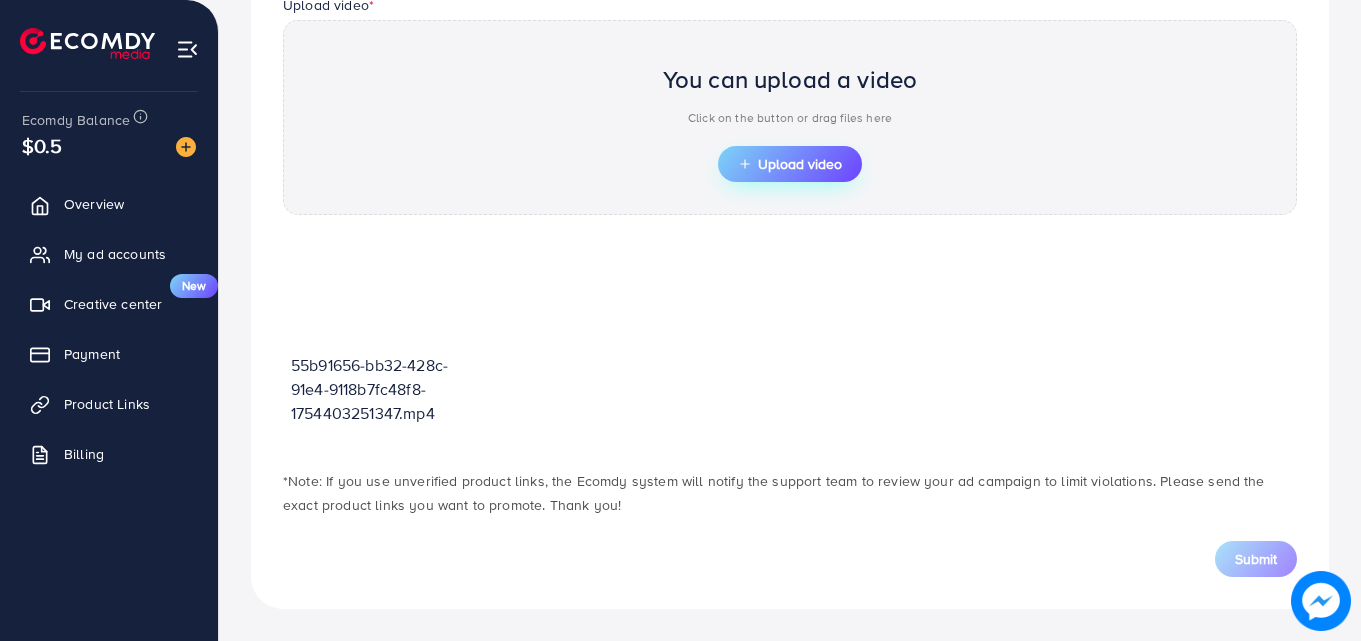 click on "Upload video" at bounding box center [790, 164] 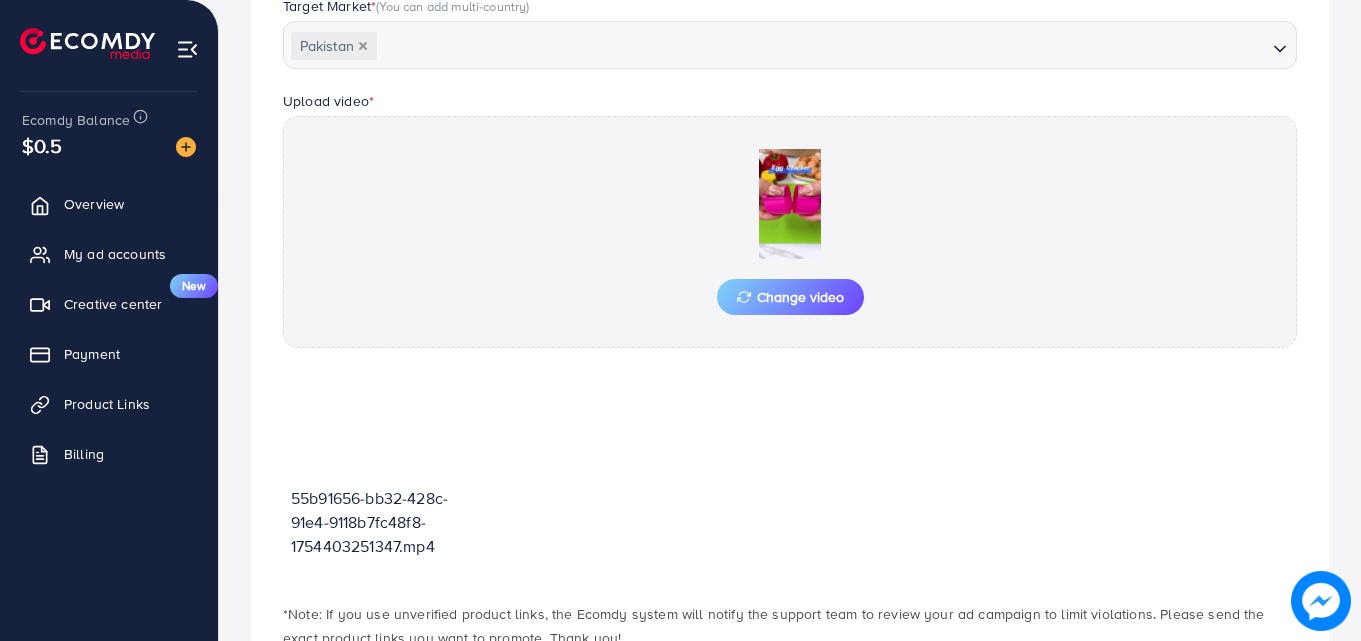scroll, scrollTop: 698, scrollLeft: 0, axis: vertical 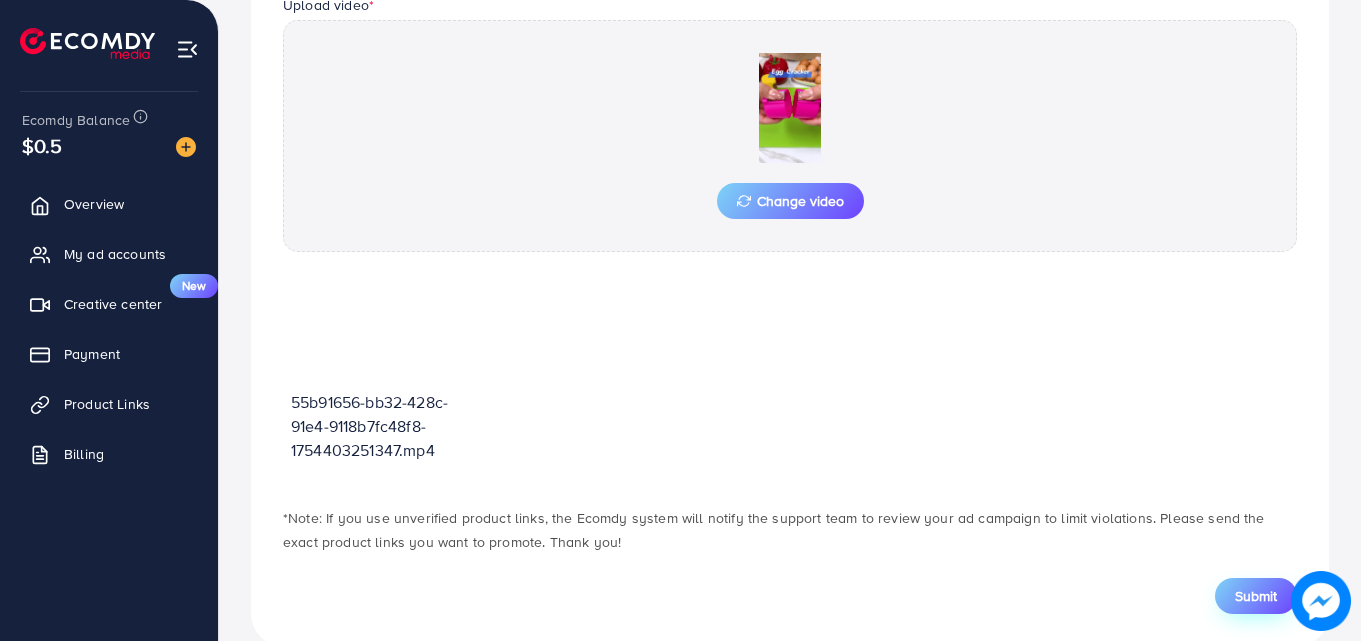 click on "Submit" at bounding box center [1256, 596] 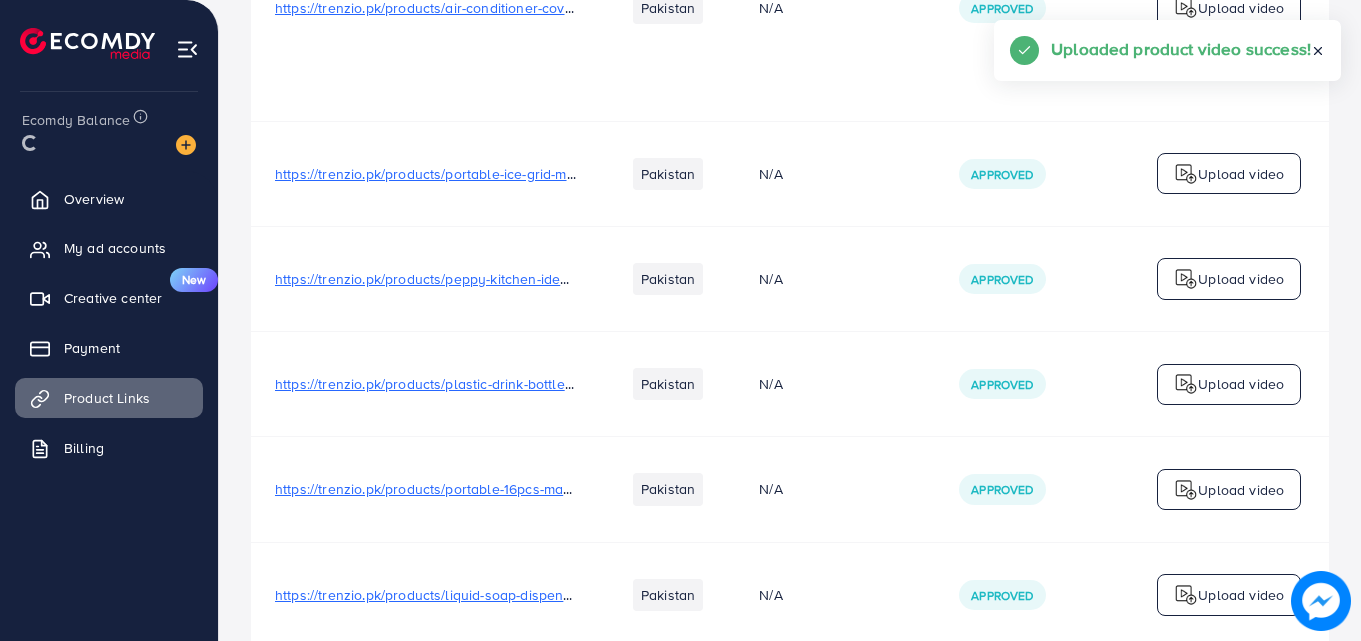 scroll, scrollTop: 0, scrollLeft: 0, axis: both 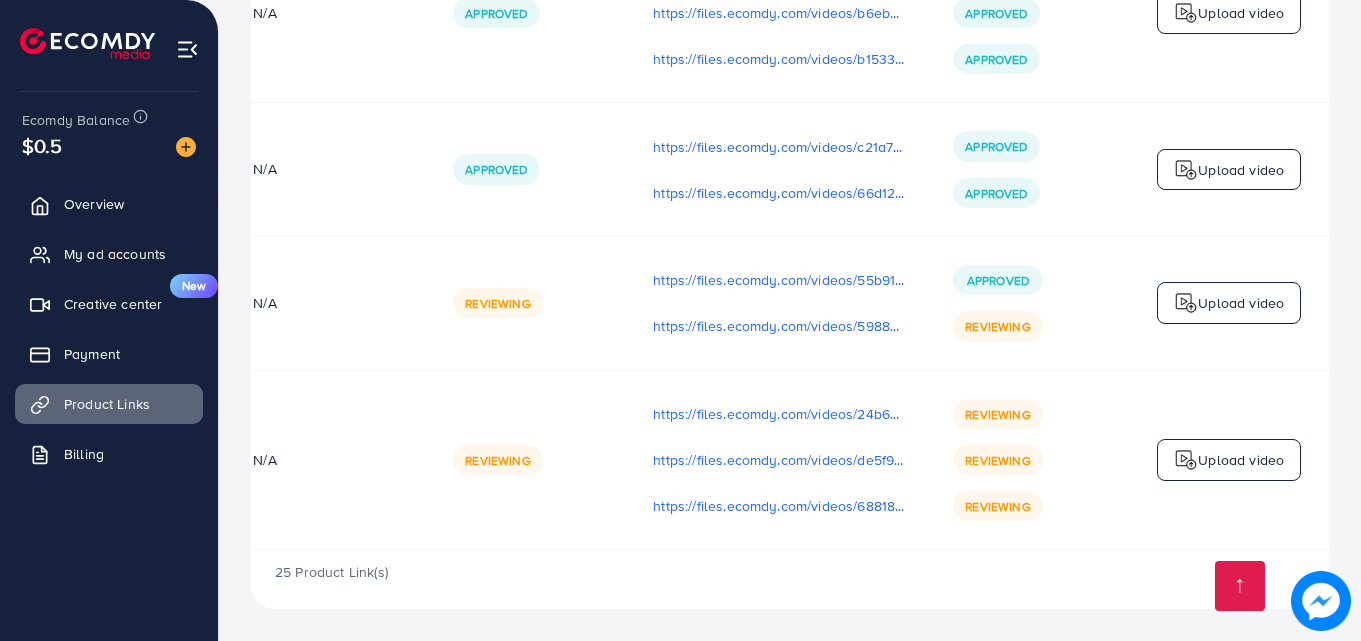 click at bounding box center (1186, 303) 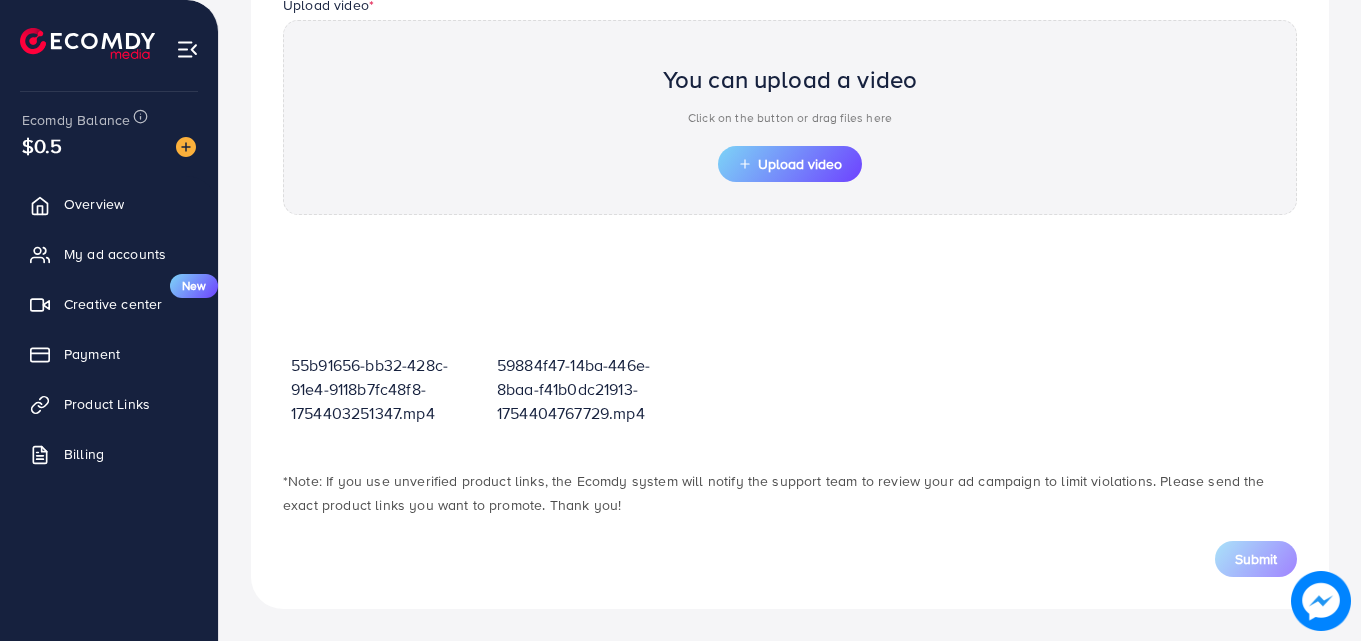 scroll, scrollTop: 698, scrollLeft: 0, axis: vertical 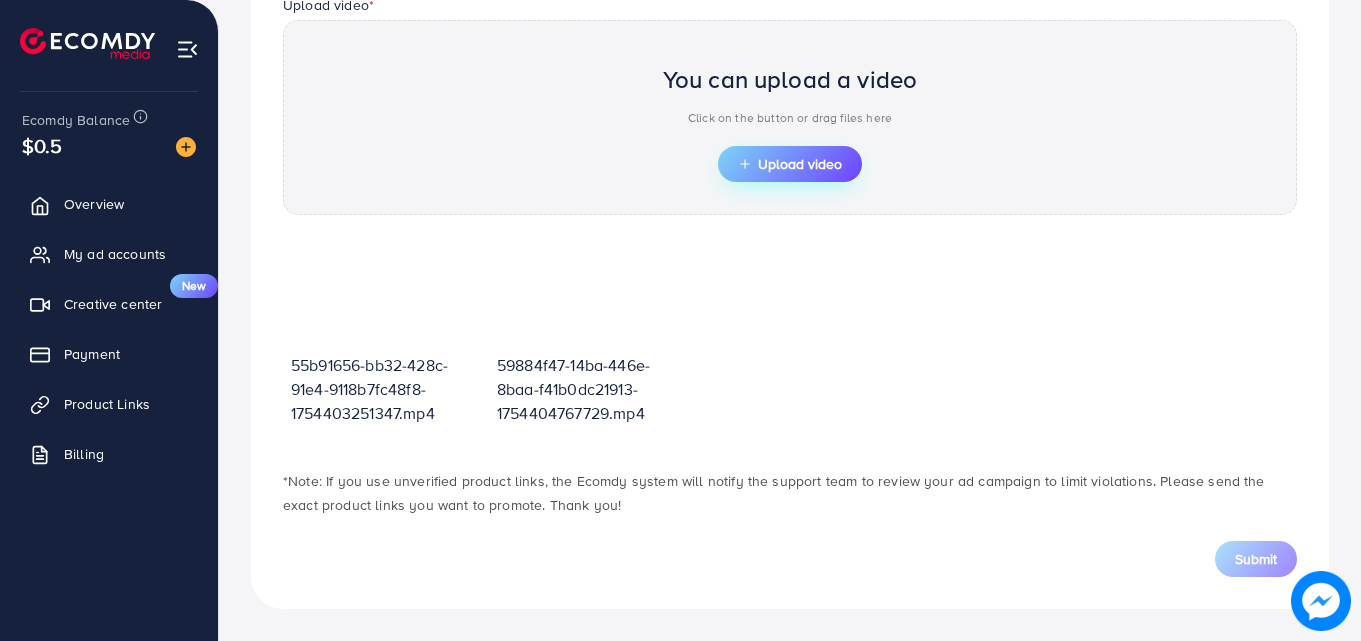 click on "Upload video" at bounding box center [790, 164] 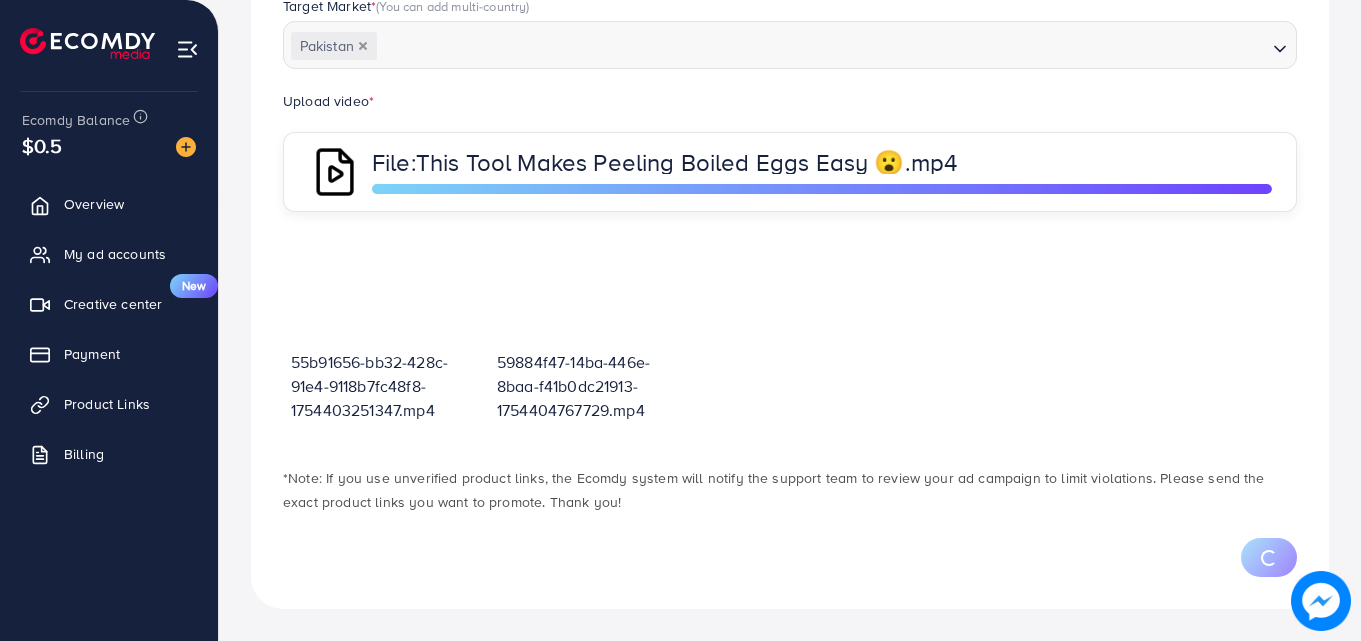 scroll, scrollTop: 698, scrollLeft: 0, axis: vertical 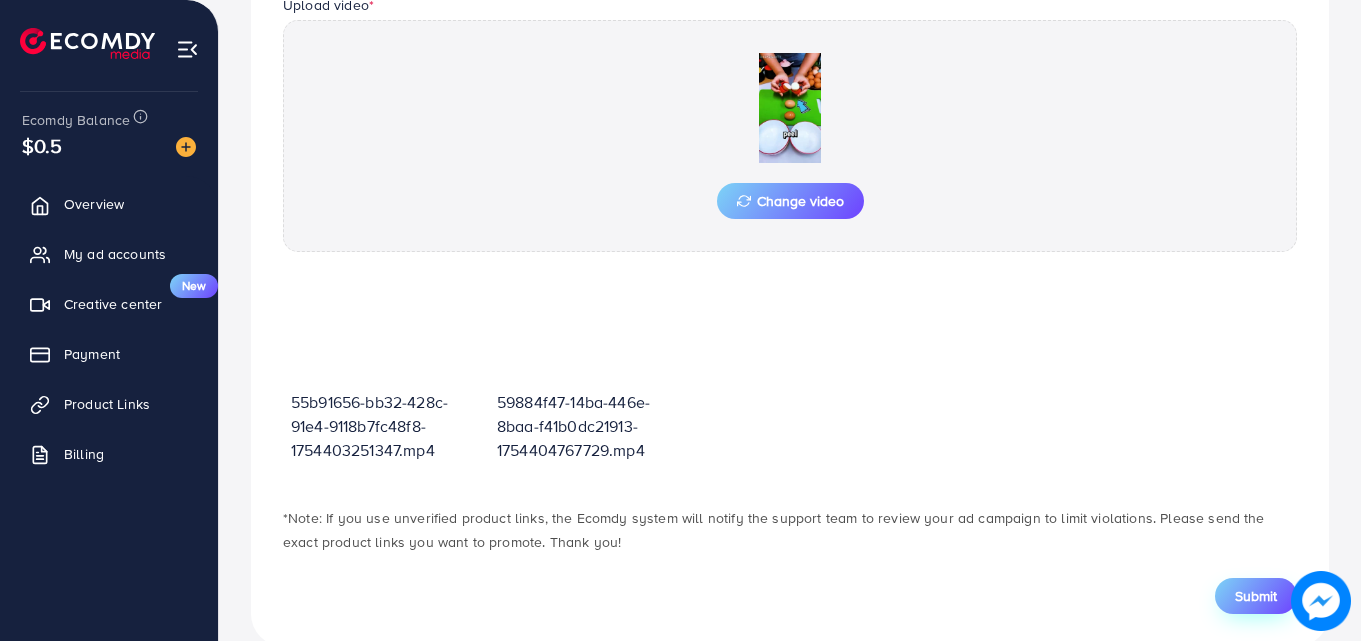 click on "Submit" at bounding box center (1256, 596) 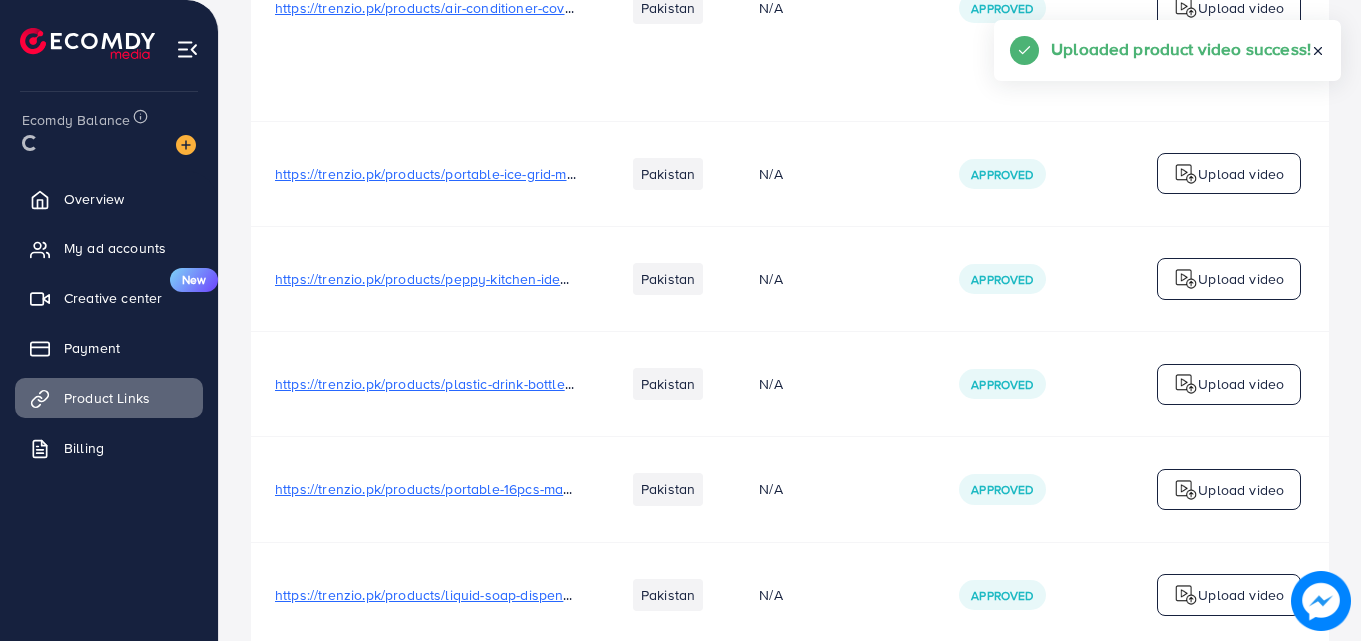 scroll, scrollTop: 0, scrollLeft: 0, axis: both 